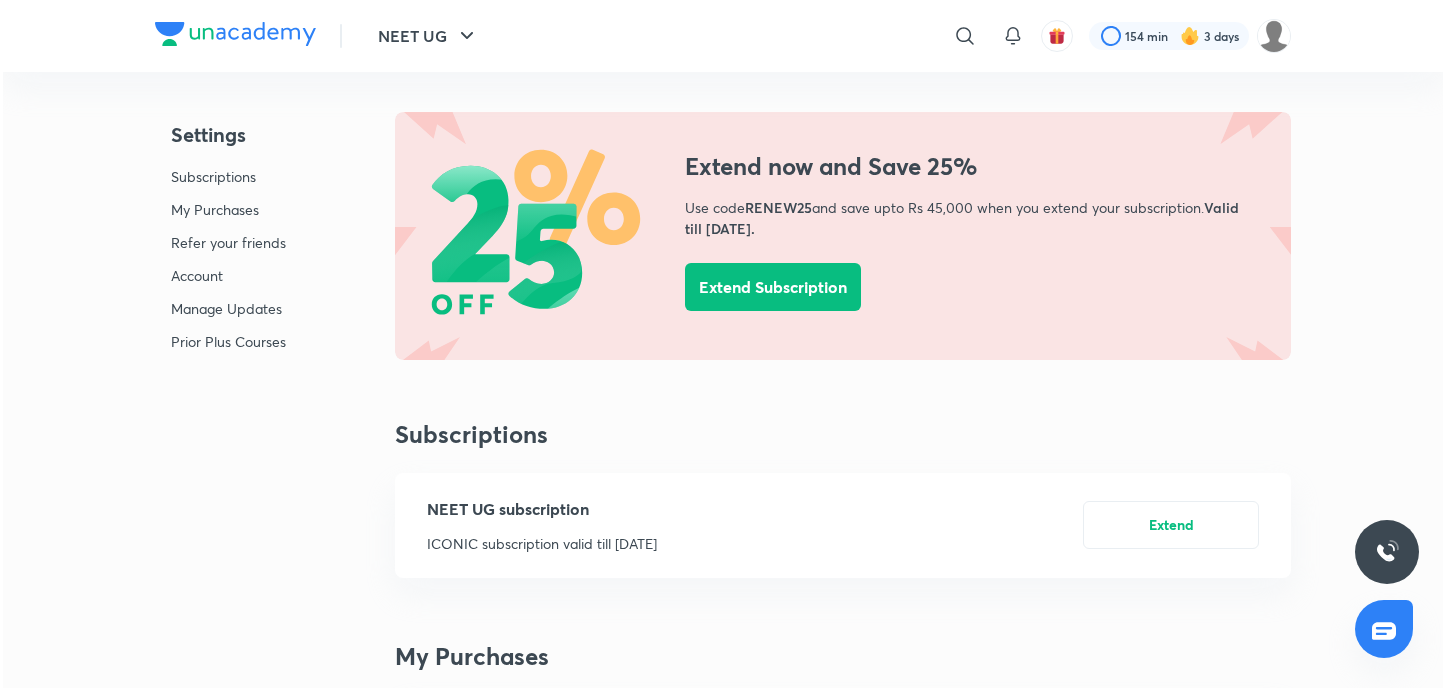 scroll, scrollTop: 0, scrollLeft: 0, axis: both 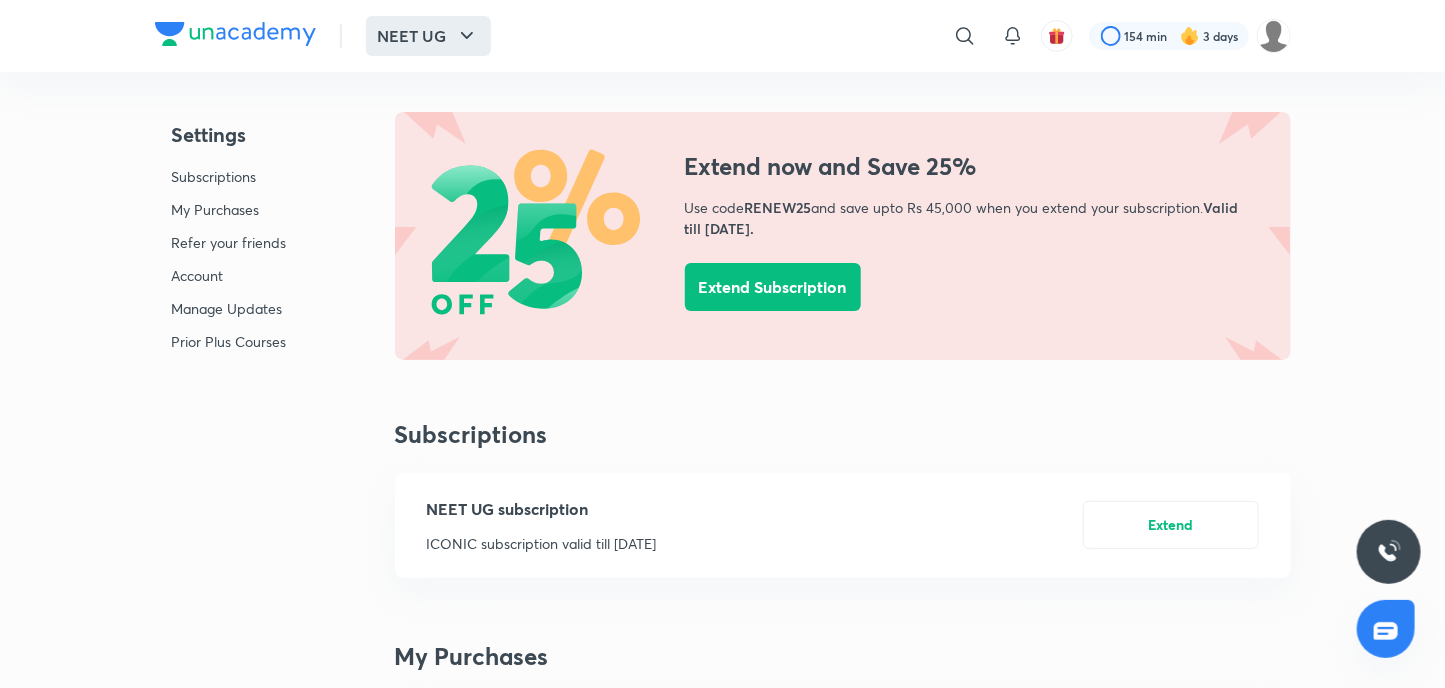click on "NEET UG" at bounding box center (428, 36) 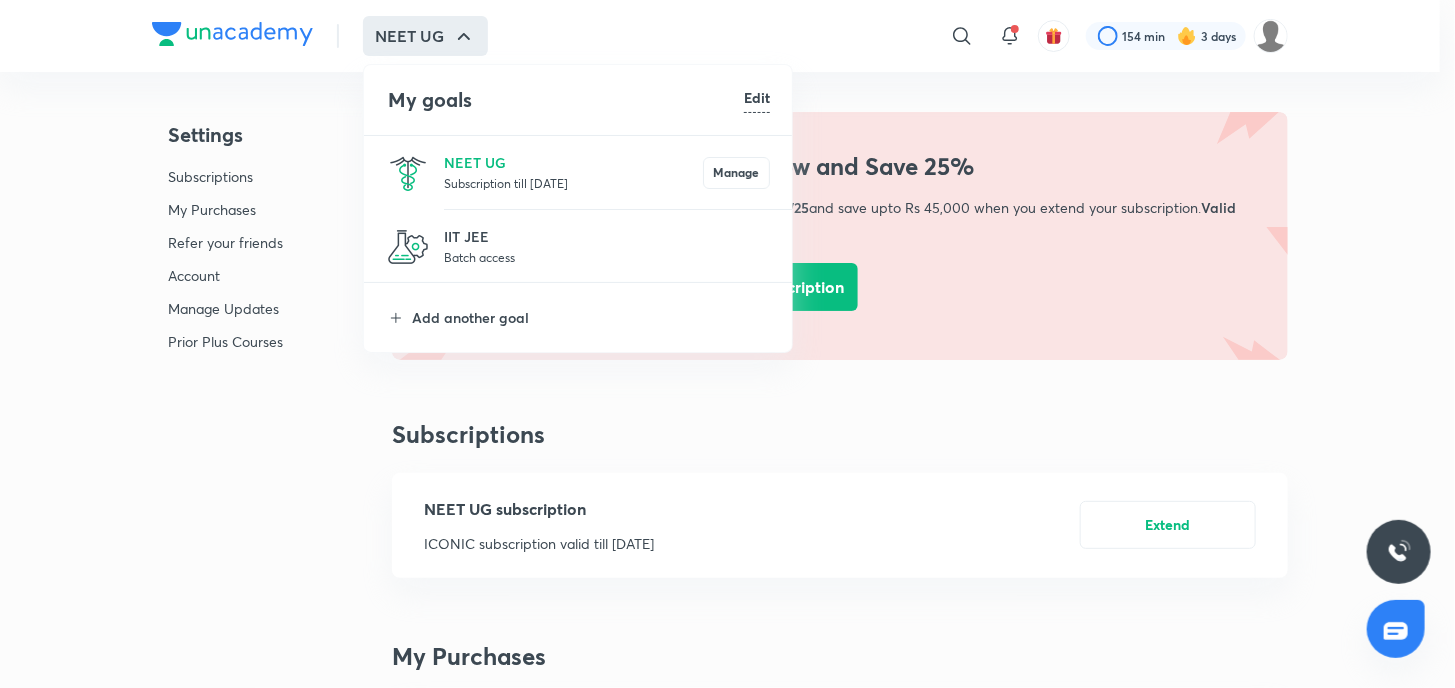click on "Subscription till [DATE]" at bounding box center (573, 183) 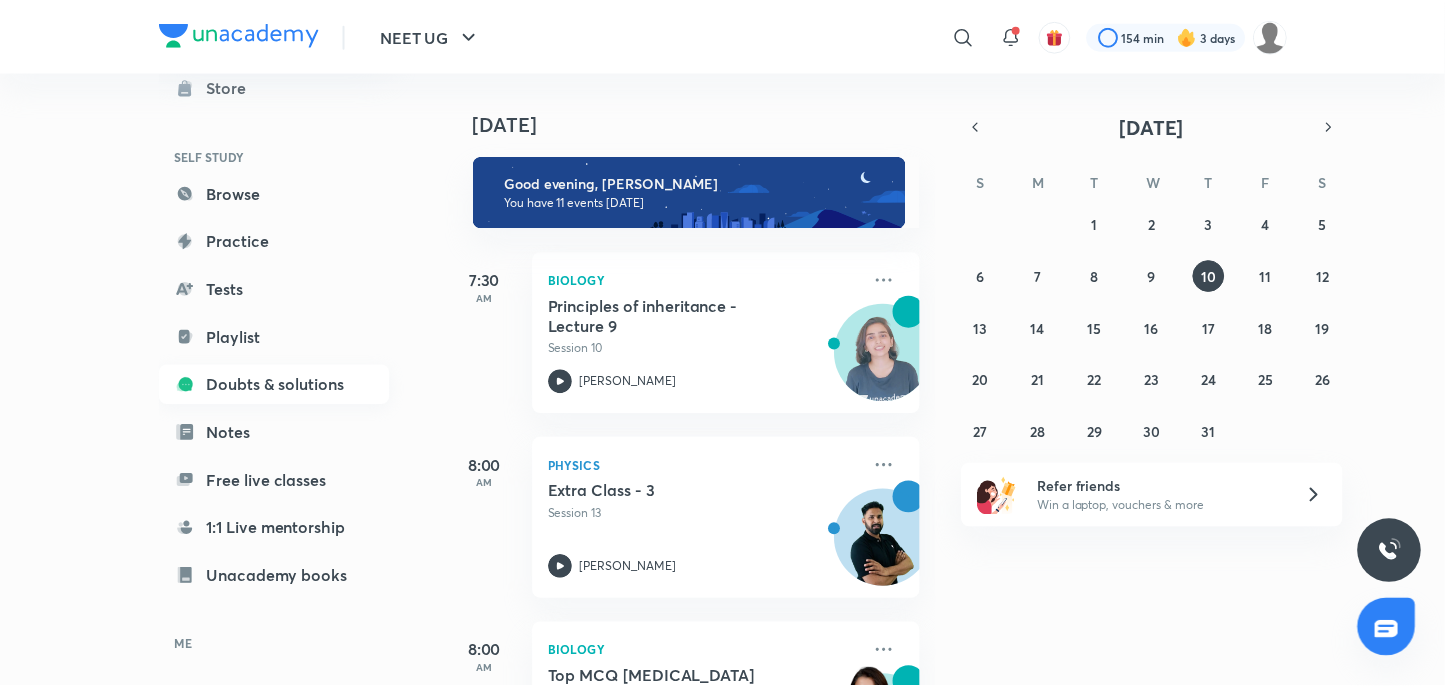 scroll, scrollTop: 164, scrollLeft: 0, axis: vertical 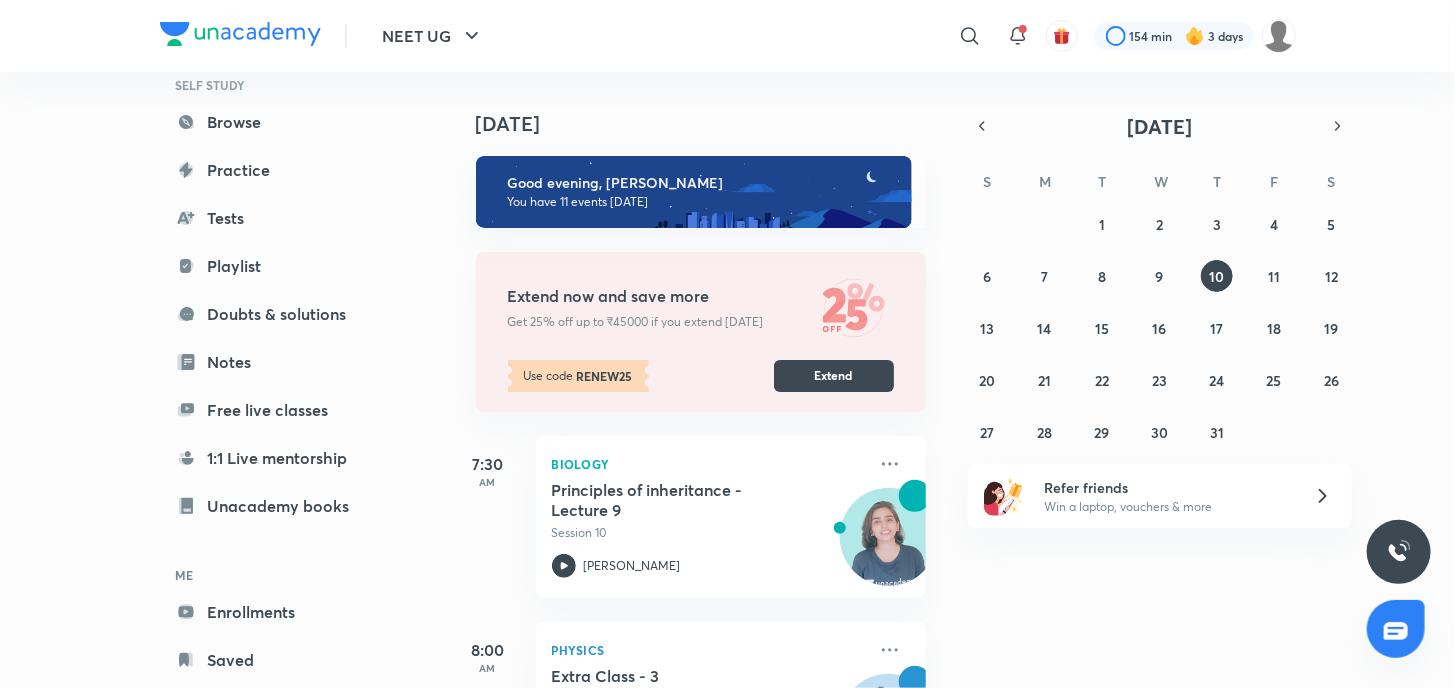 click on "Planner Store SELF STUDY Browse Practice Tests Playlist Doubts & solutions Notes Free live classes 1:1 Live mentorship Unacademy books ME Enrollments Saved" at bounding box center (276, 314) 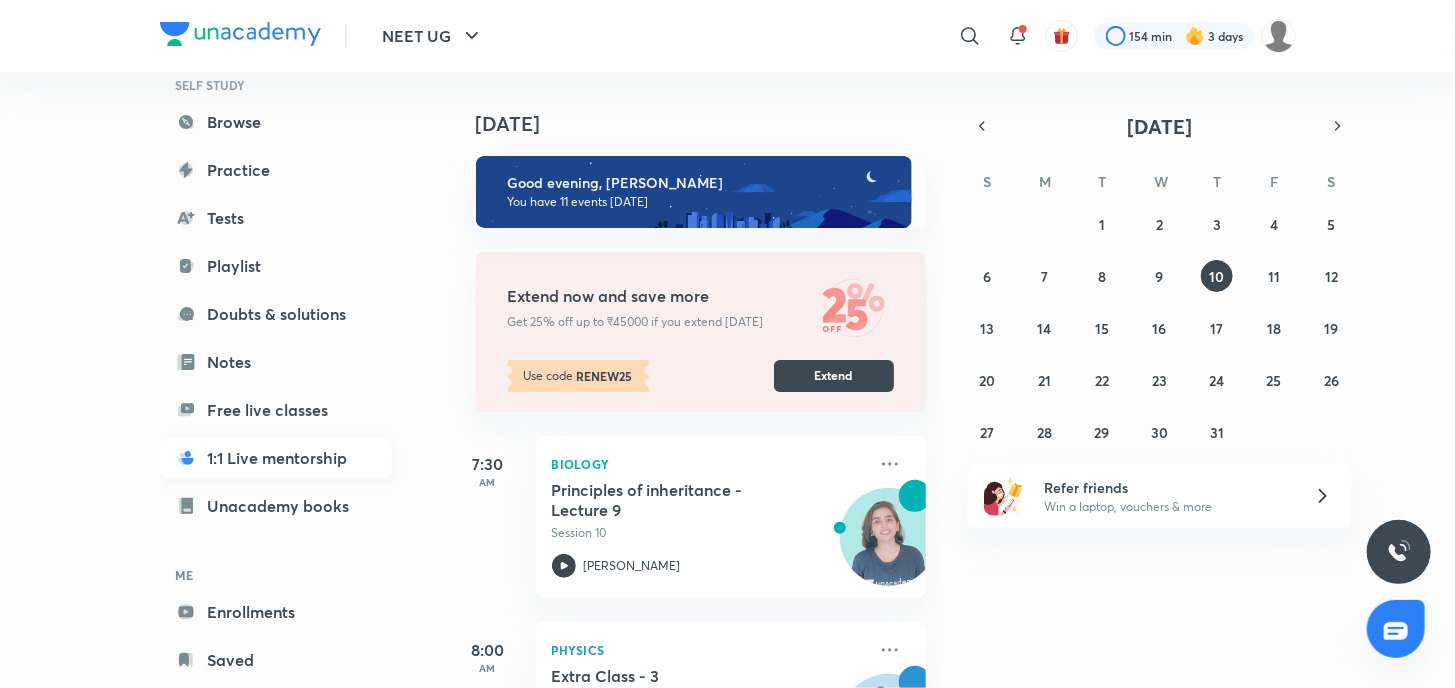 click on "1:1 Live mentorship" at bounding box center (276, 458) 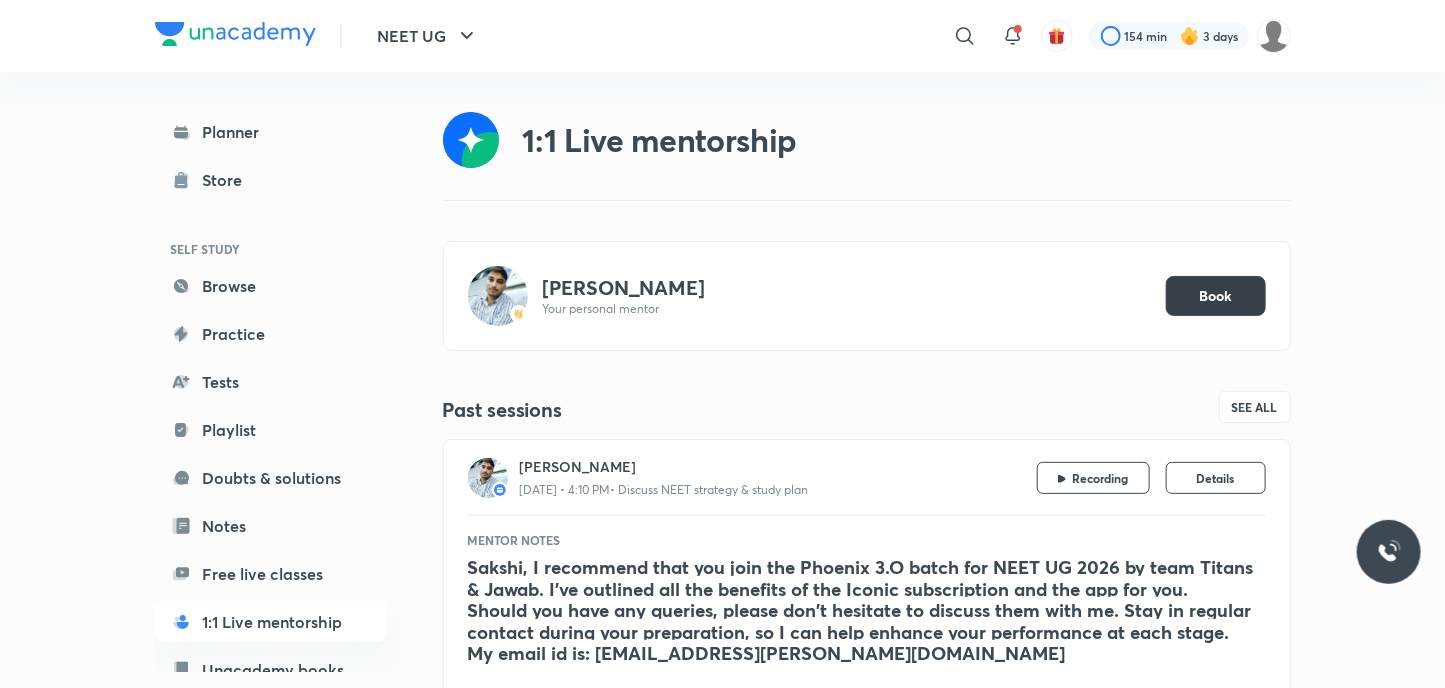 click on "Book" at bounding box center [1216, 296] 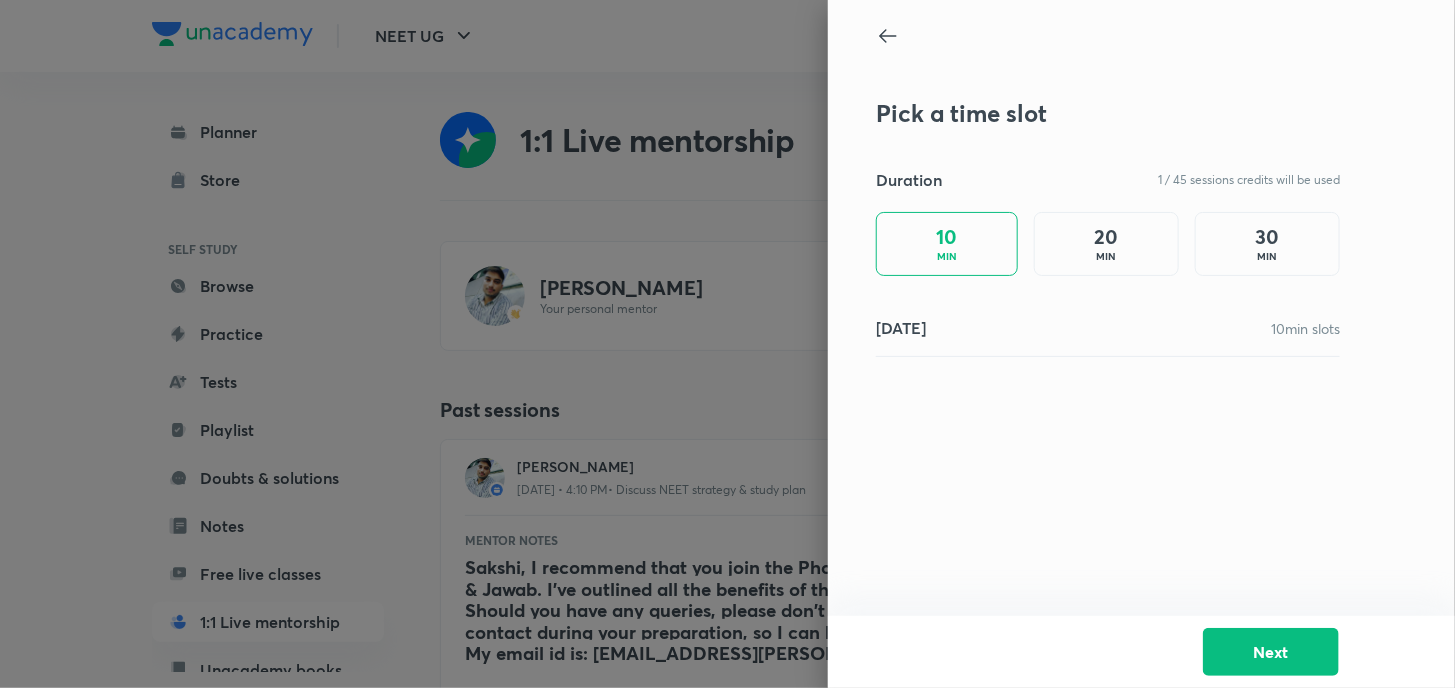 click on "20" at bounding box center (1107, 237) 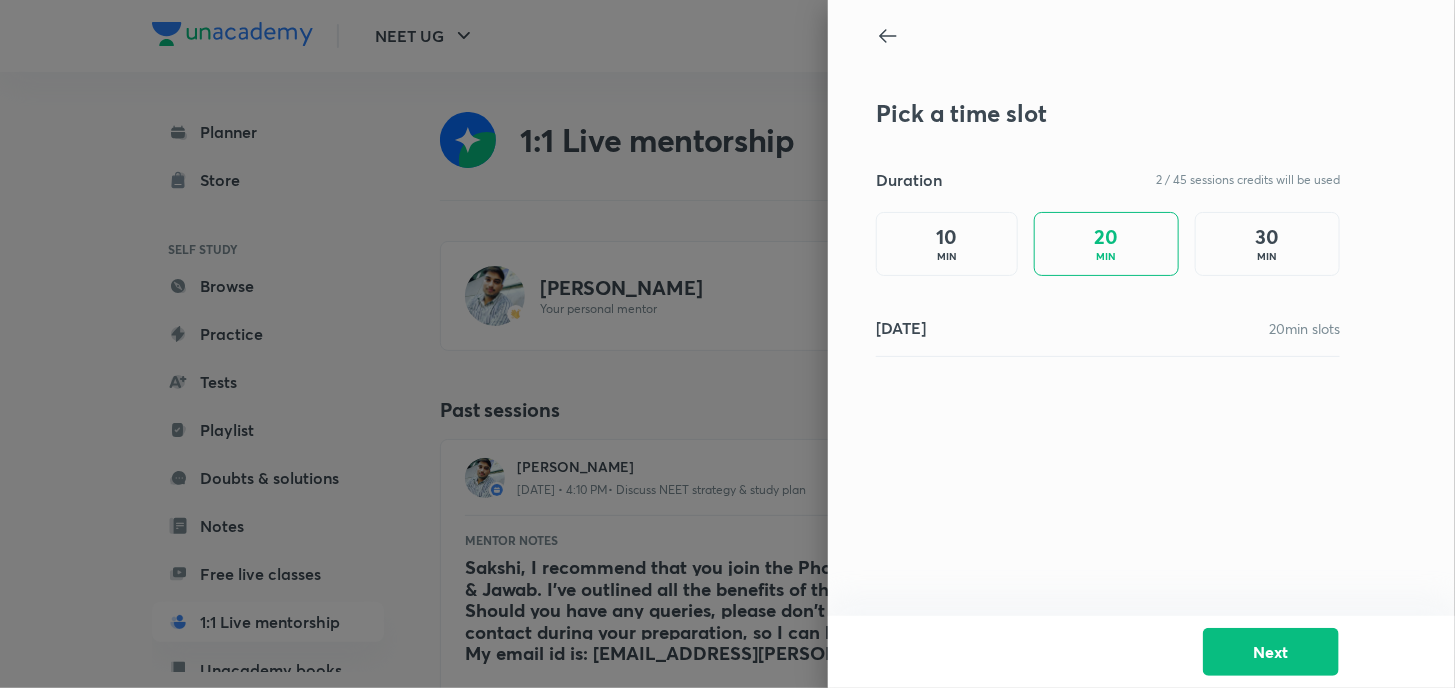 click on "30 MIN" at bounding box center [1267, 244] 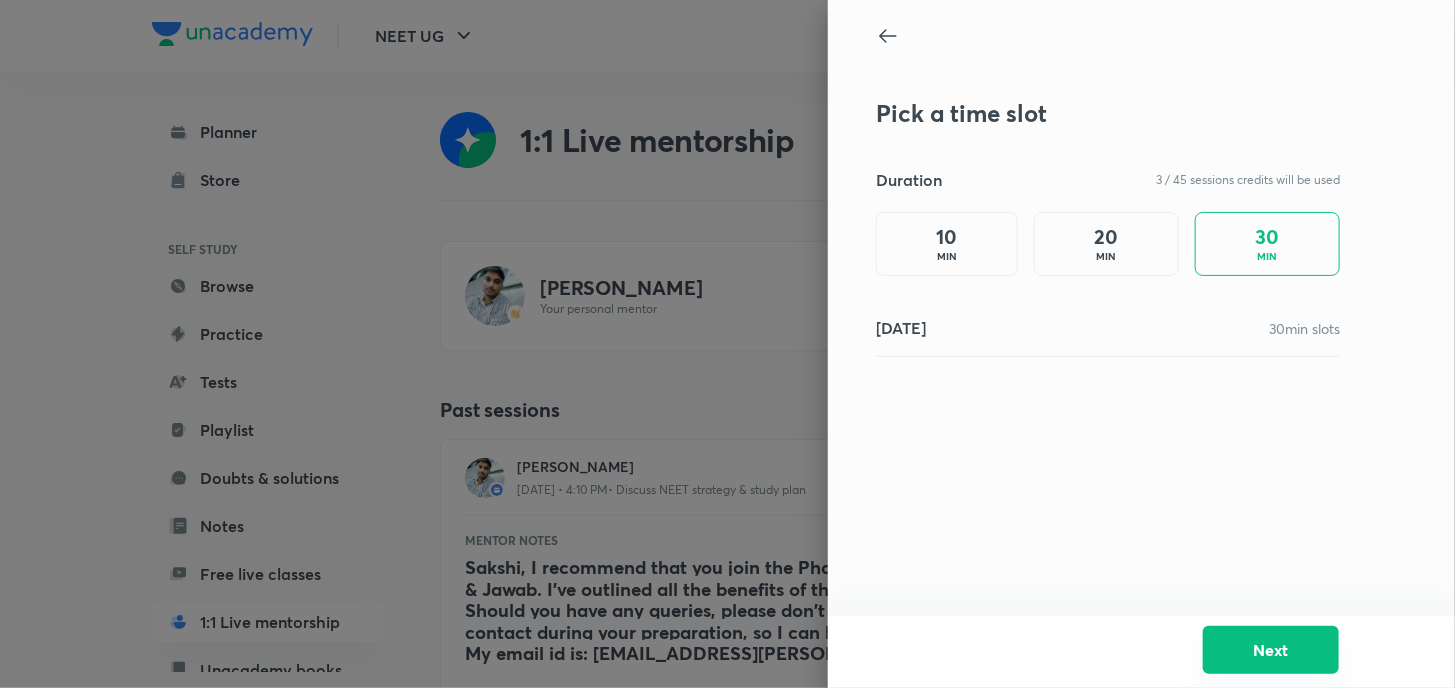 click on "Next" at bounding box center [1271, 650] 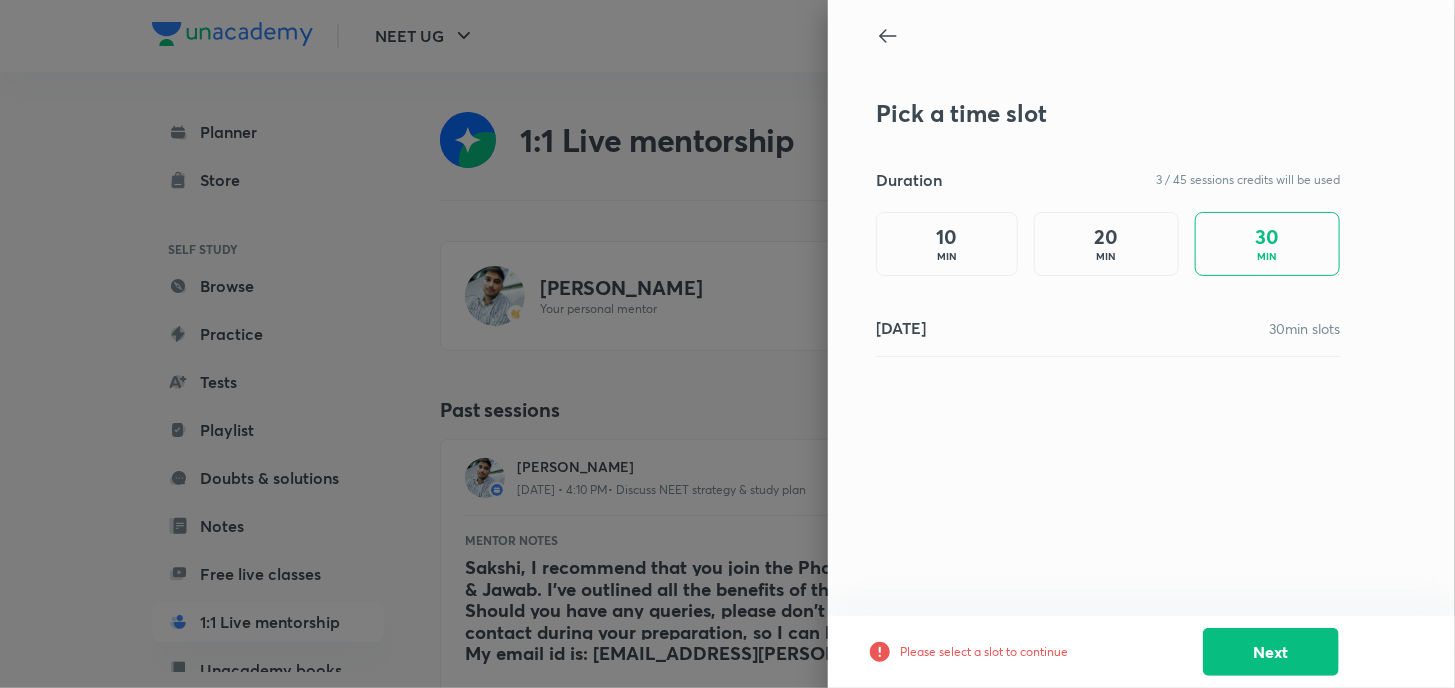 click on "10 Jul" at bounding box center [901, 328] 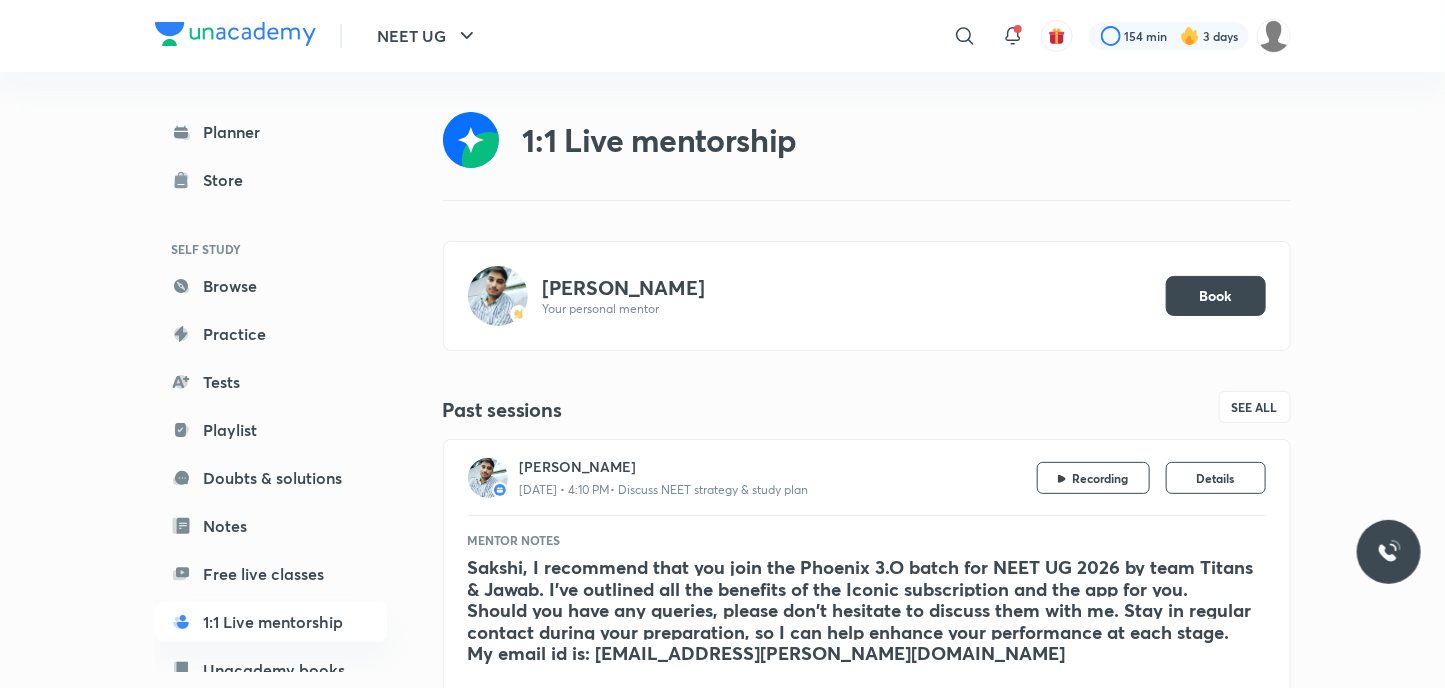 drag, startPoint x: 515, startPoint y: 133, endPoint x: 488, endPoint y: 138, distance: 27.45906 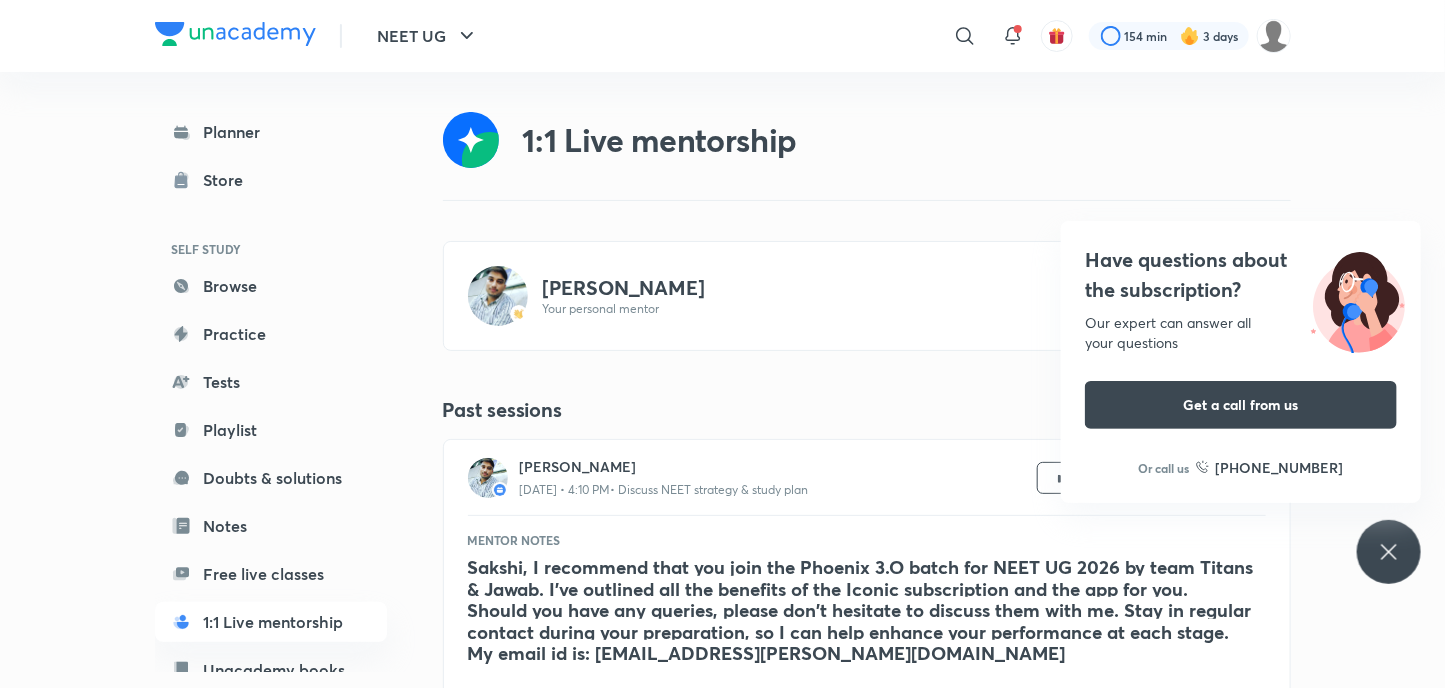 scroll, scrollTop: 100, scrollLeft: 0, axis: vertical 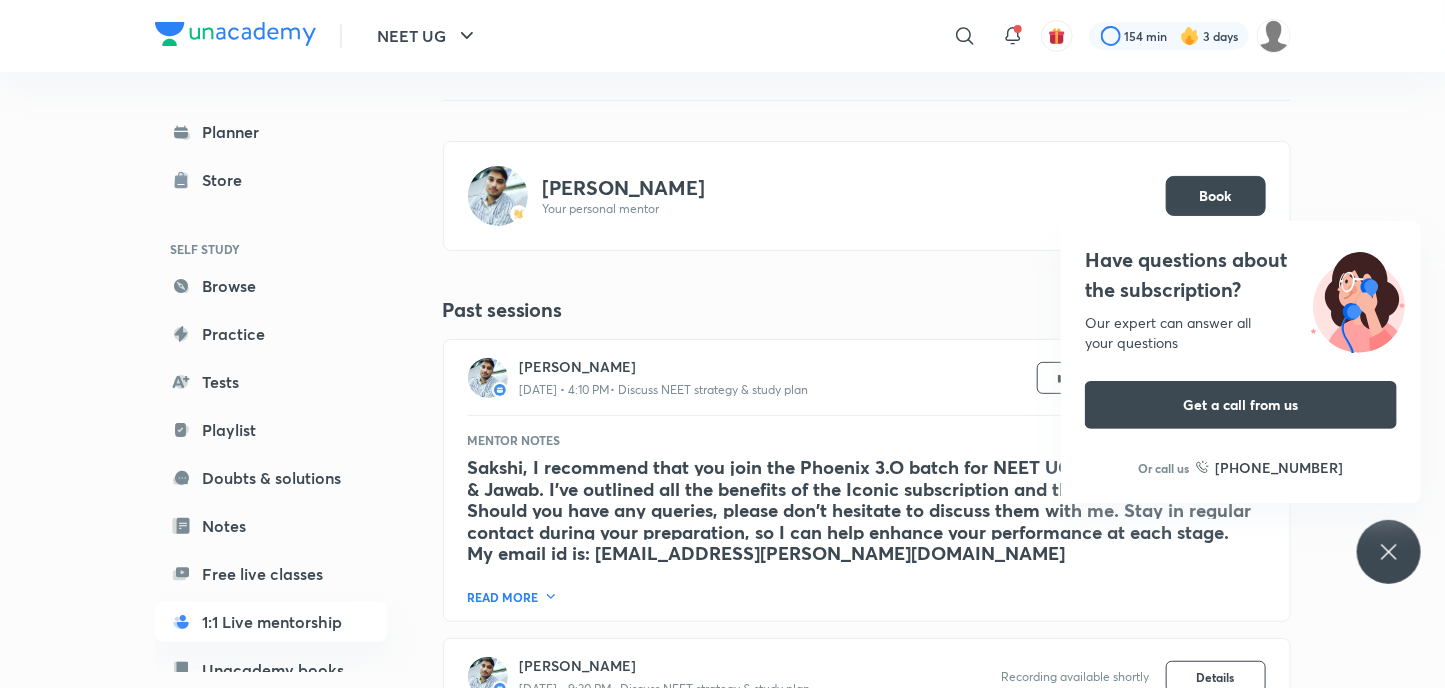 click 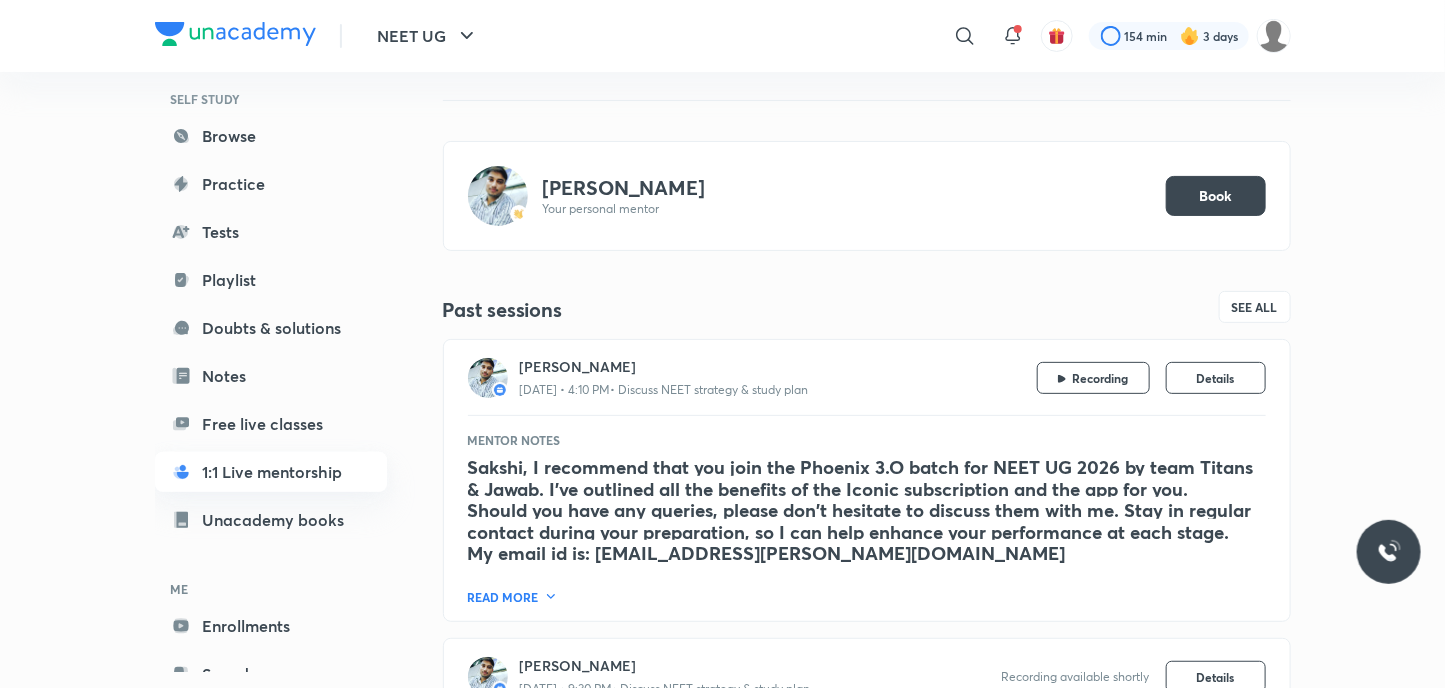 scroll, scrollTop: 200, scrollLeft: 0, axis: vertical 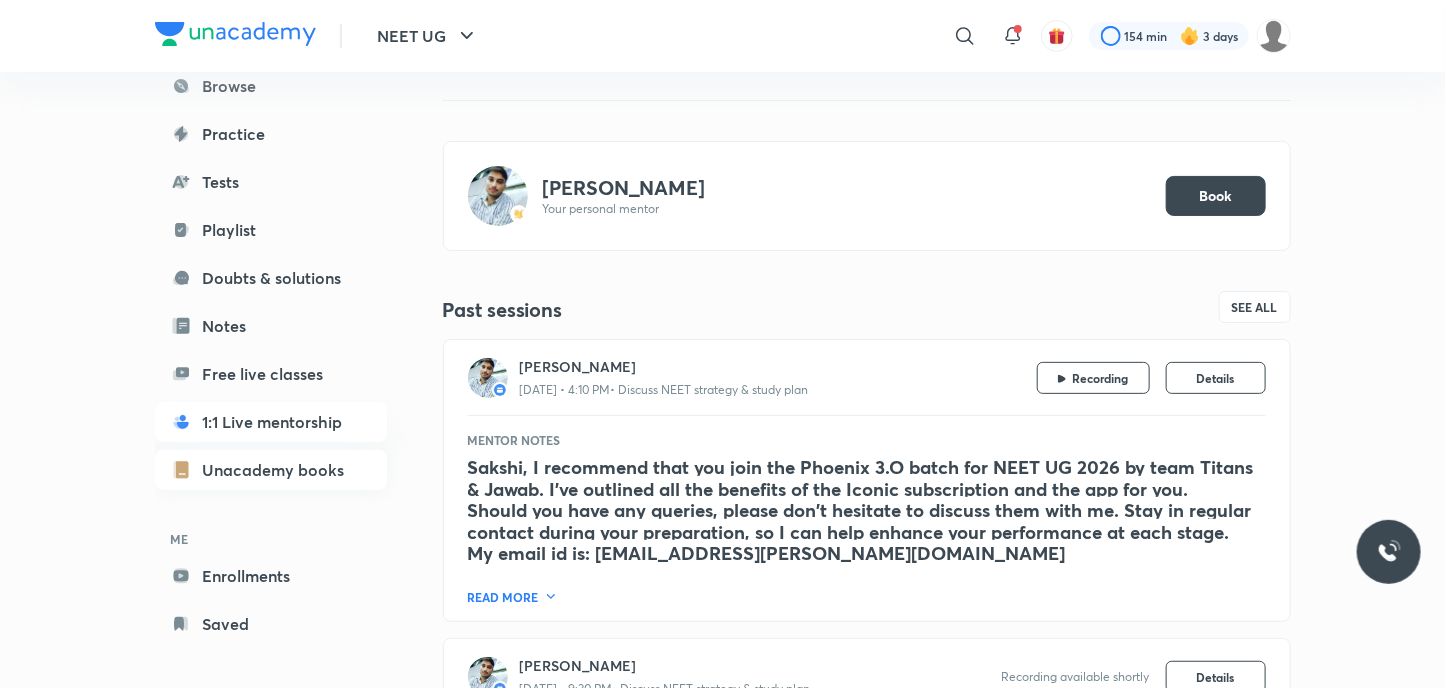 click on "Unacademy books" at bounding box center (271, 470) 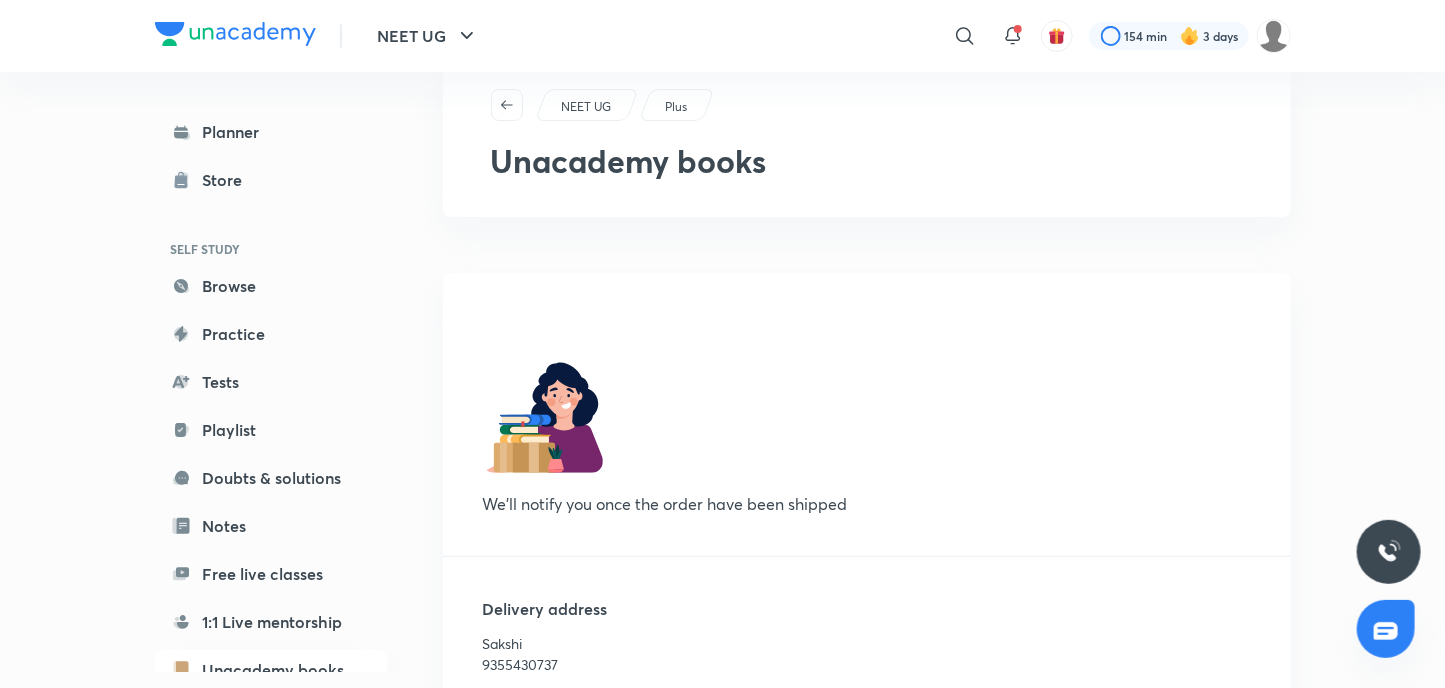scroll, scrollTop: 100, scrollLeft: 0, axis: vertical 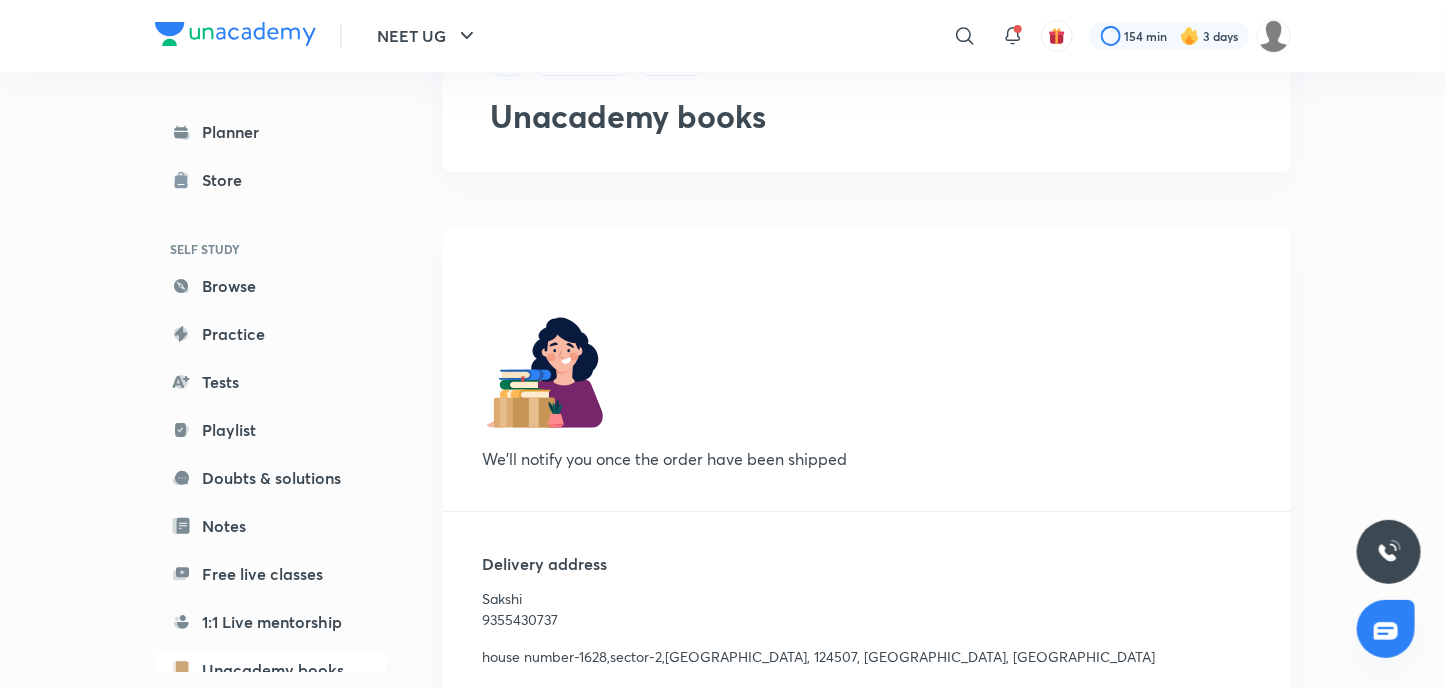 click on "We’ll notify you once the order have been shipped" at bounding box center [743, 459] 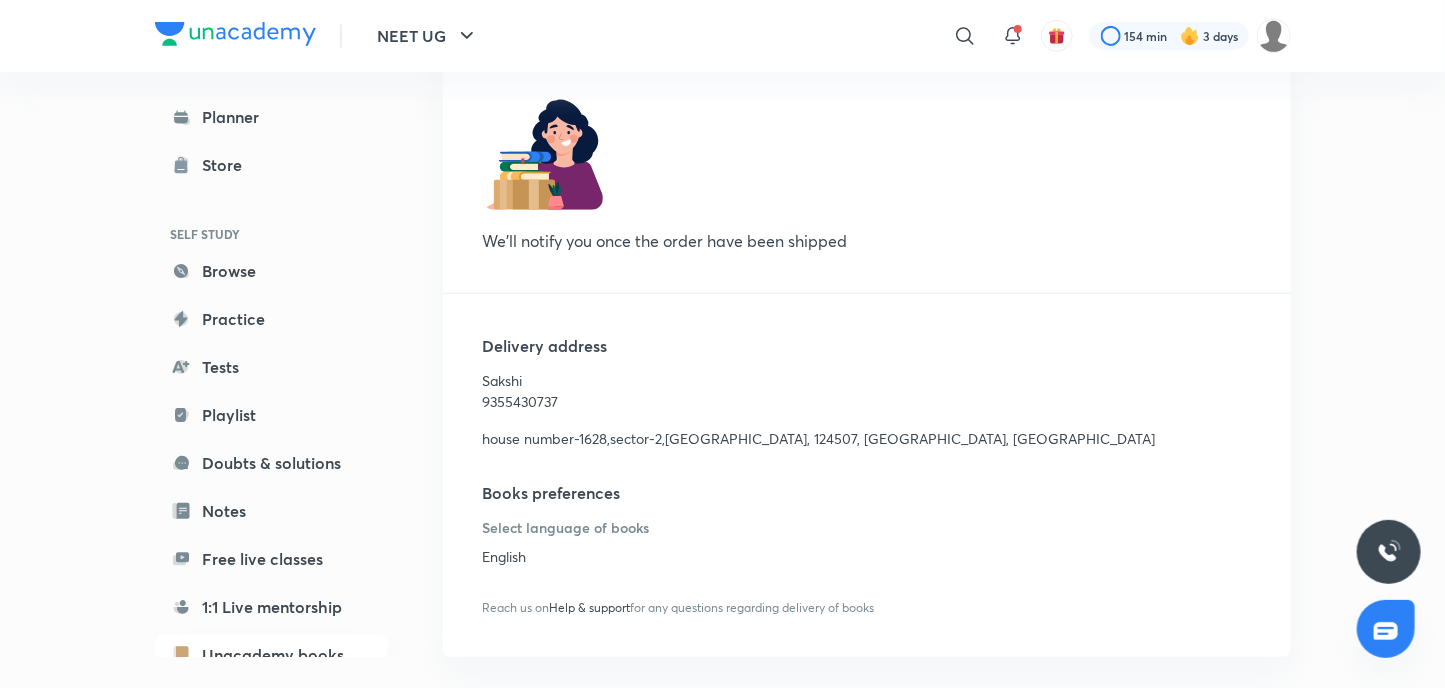 scroll, scrollTop: 323, scrollLeft: 0, axis: vertical 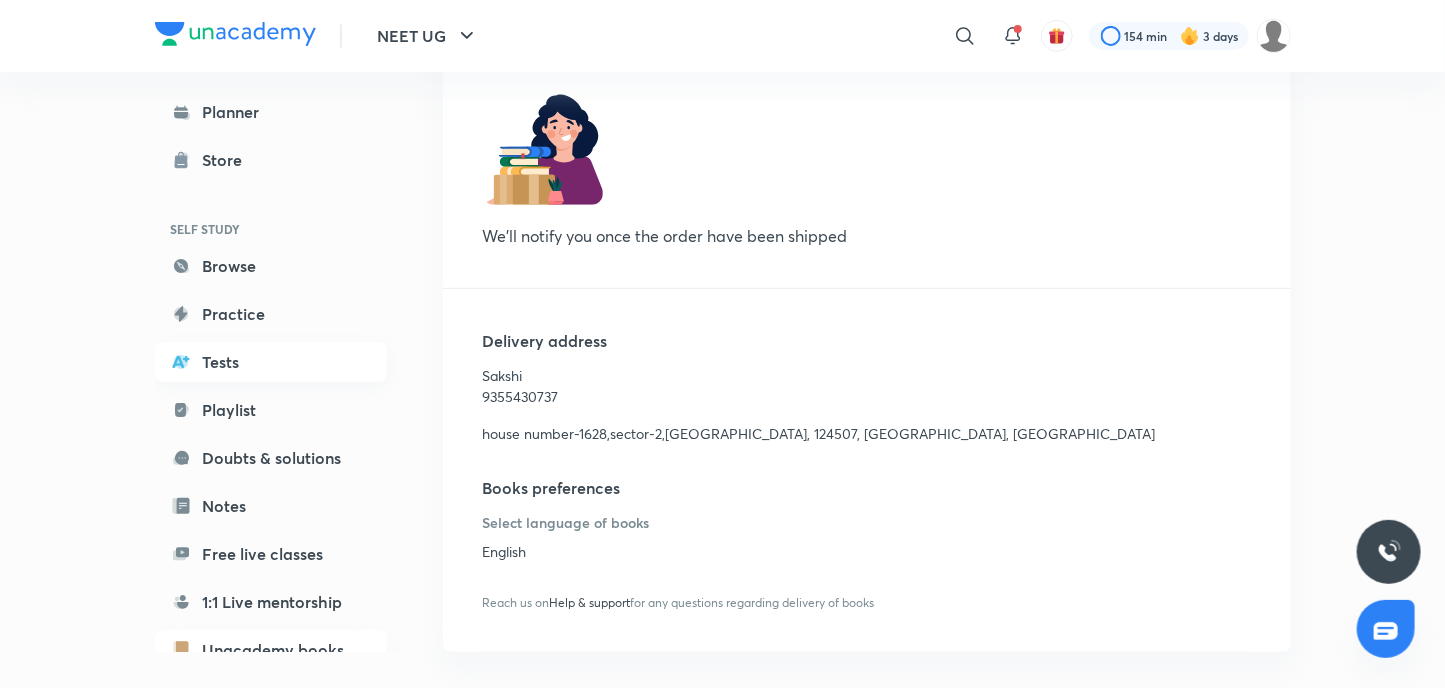 click on "Tests" at bounding box center (271, 362) 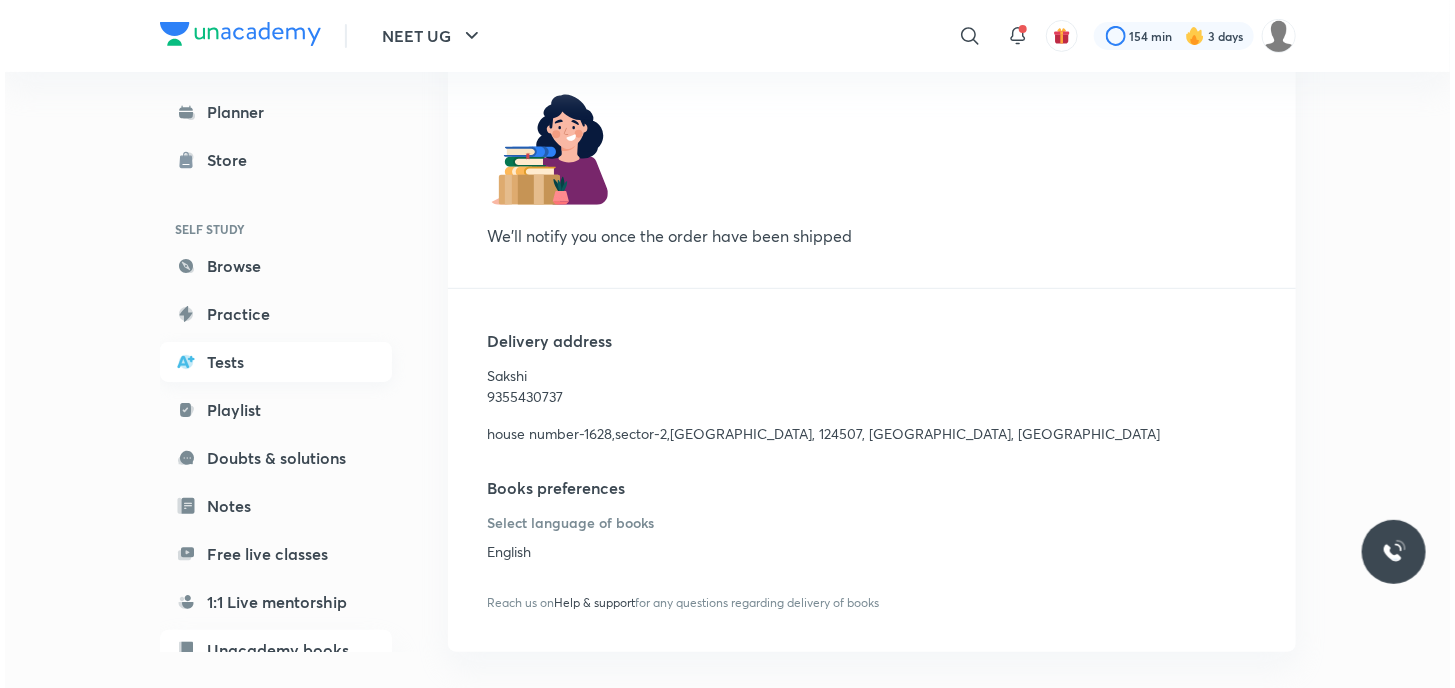 scroll, scrollTop: 0, scrollLeft: 0, axis: both 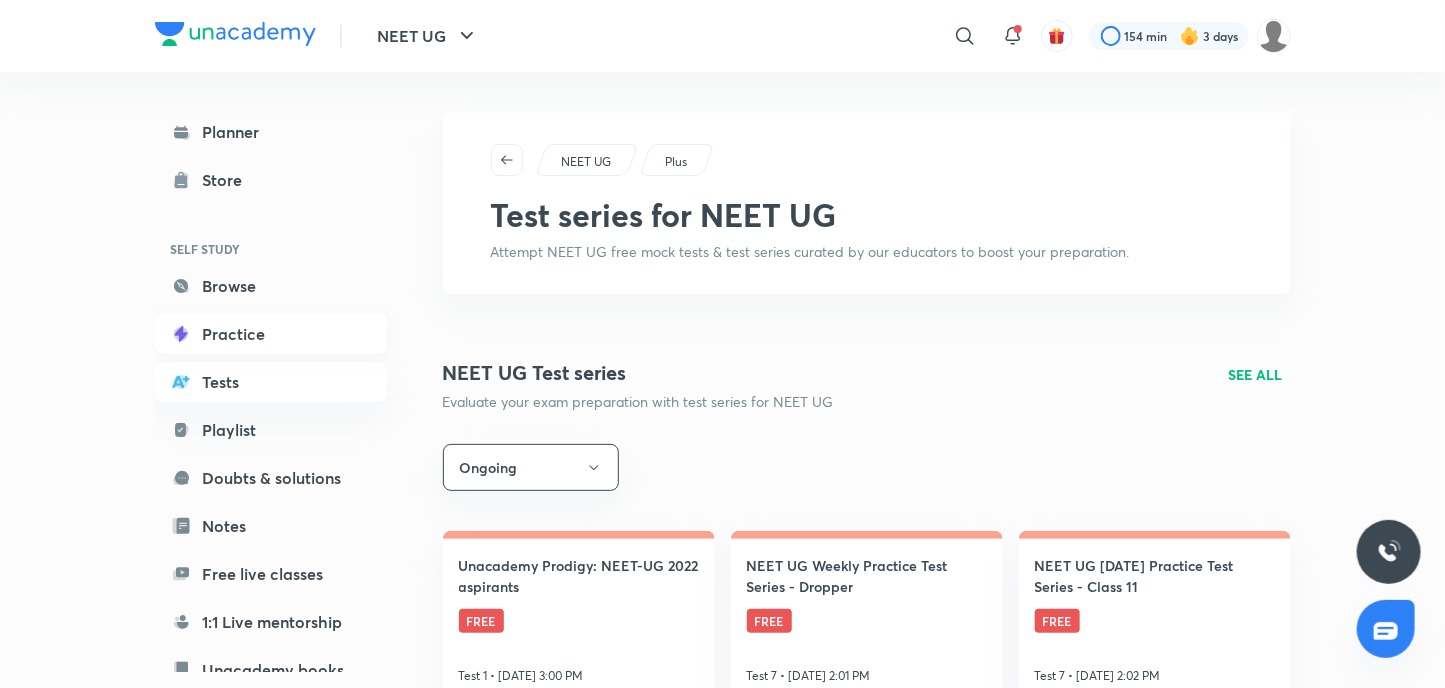 click on "Practice" at bounding box center (271, 334) 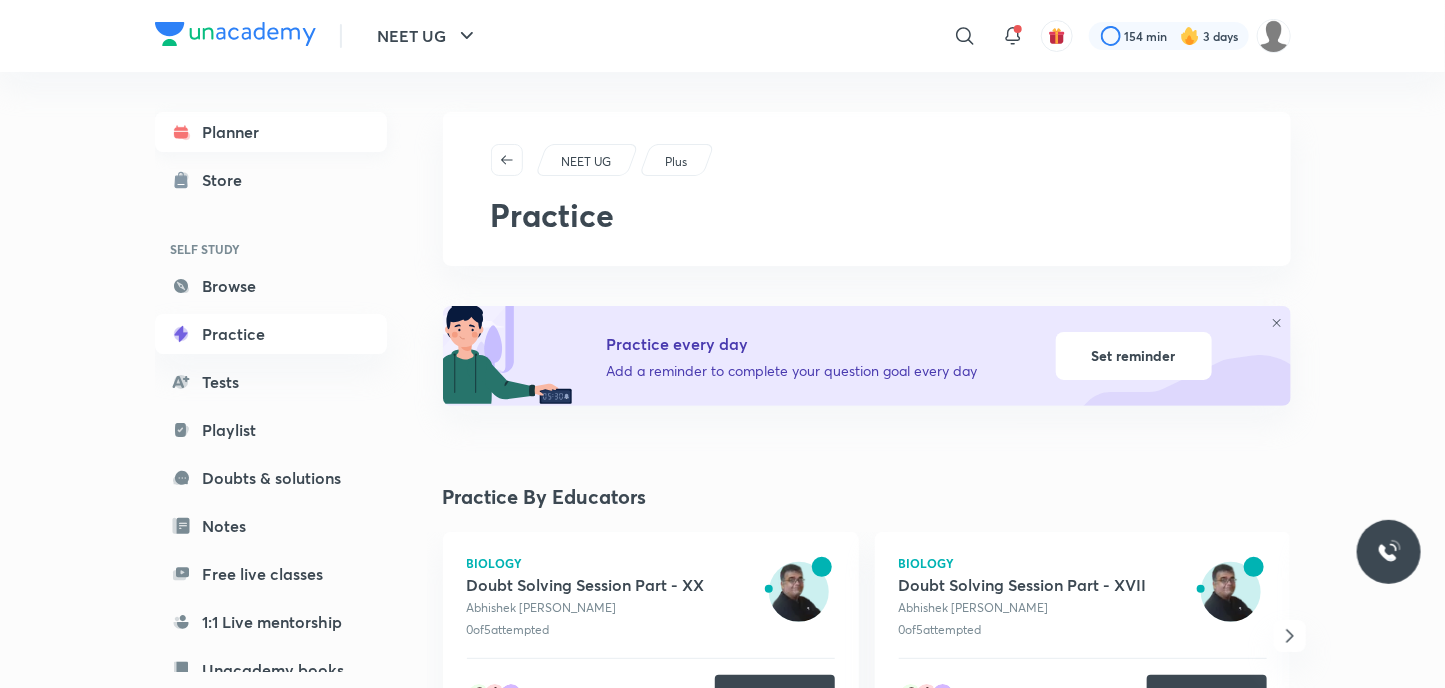 click on "Planner" at bounding box center [271, 132] 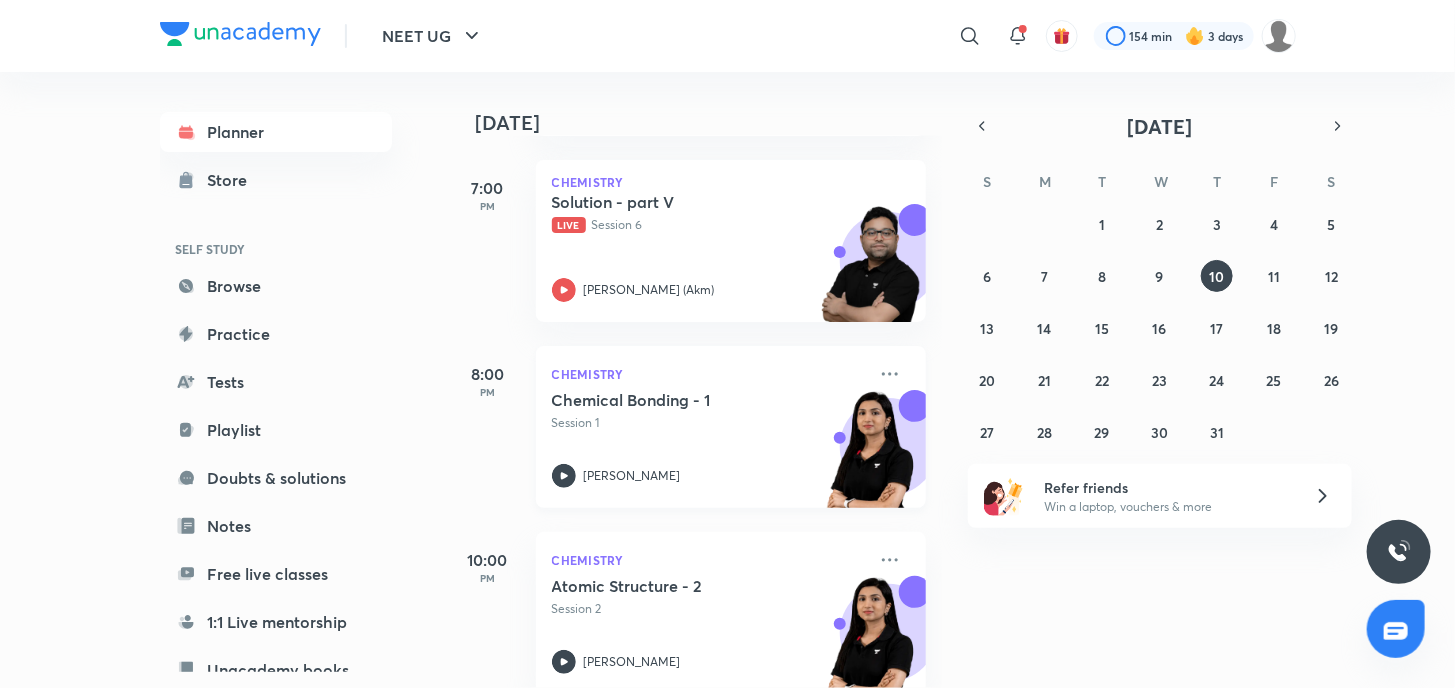 scroll, scrollTop: 1737, scrollLeft: 0, axis: vertical 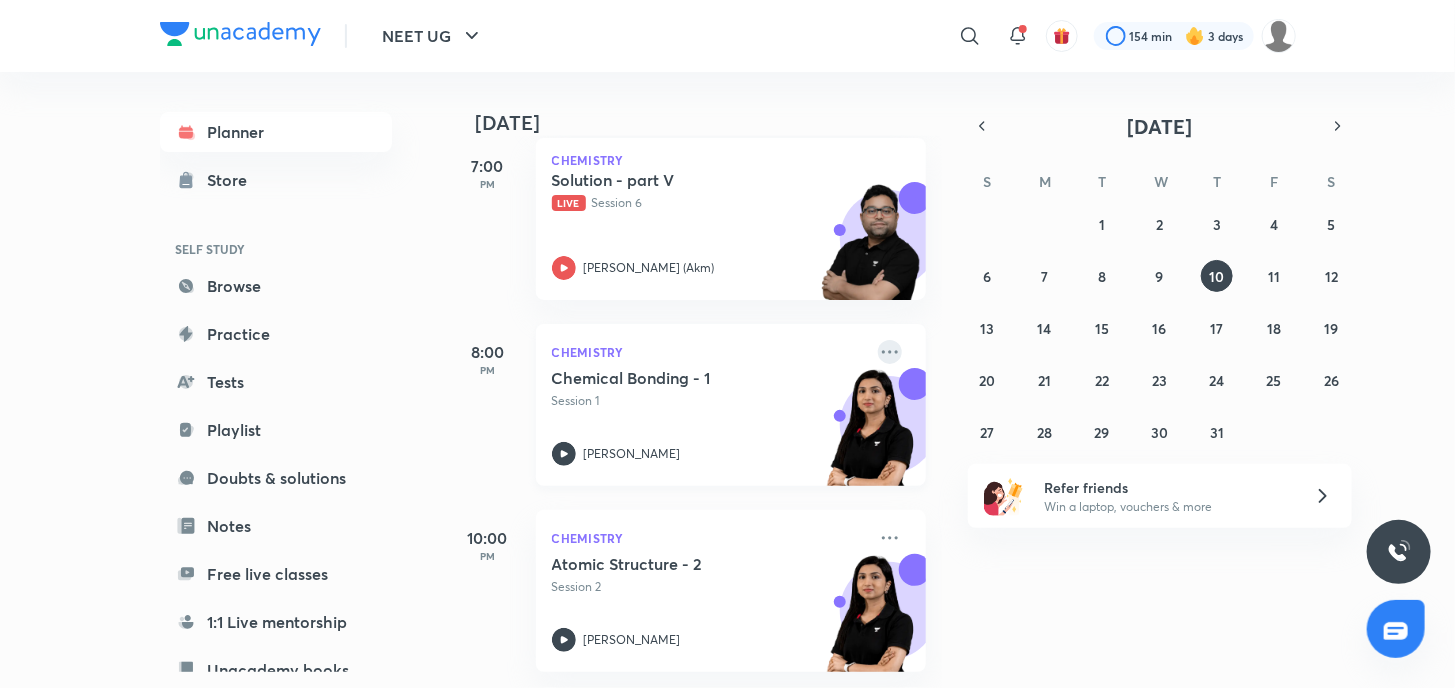 click 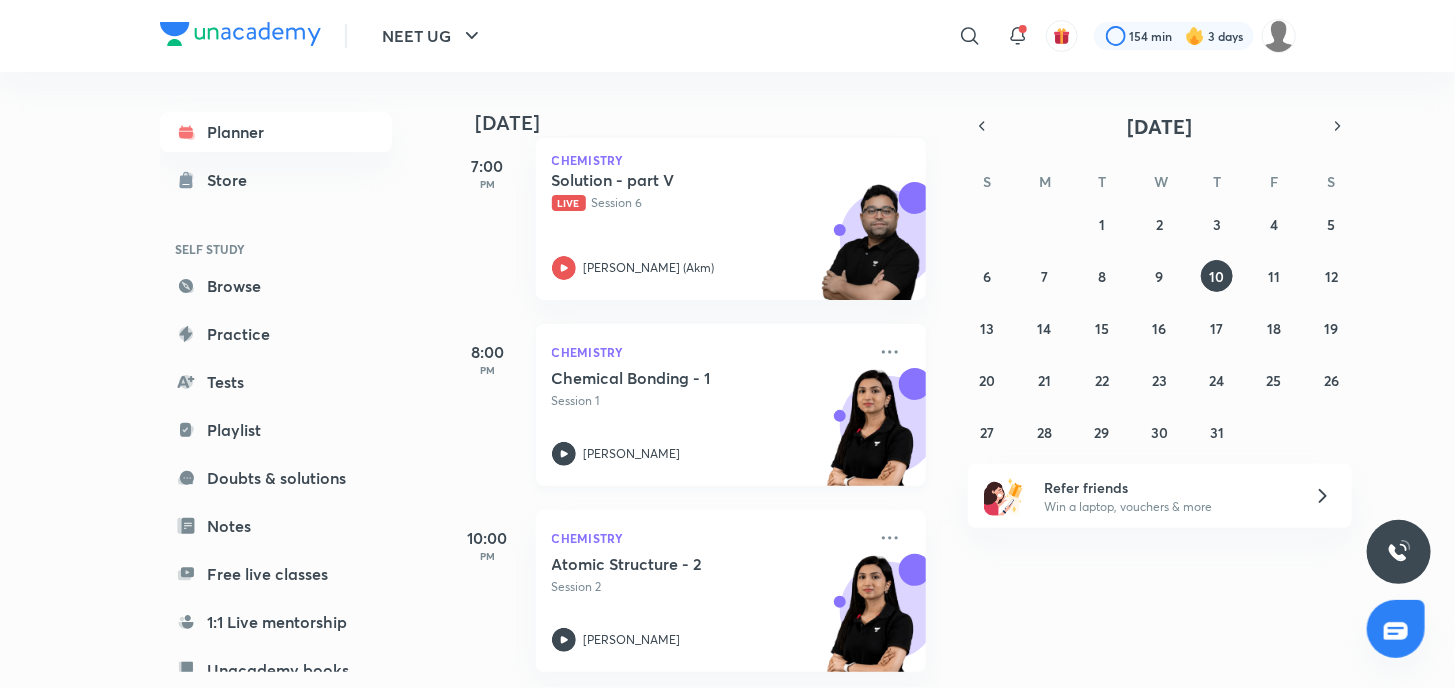 click on "Chemistry Chemical Bonding - 1 Session 1 Akansha Karnwal" at bounding box center [731, 405] 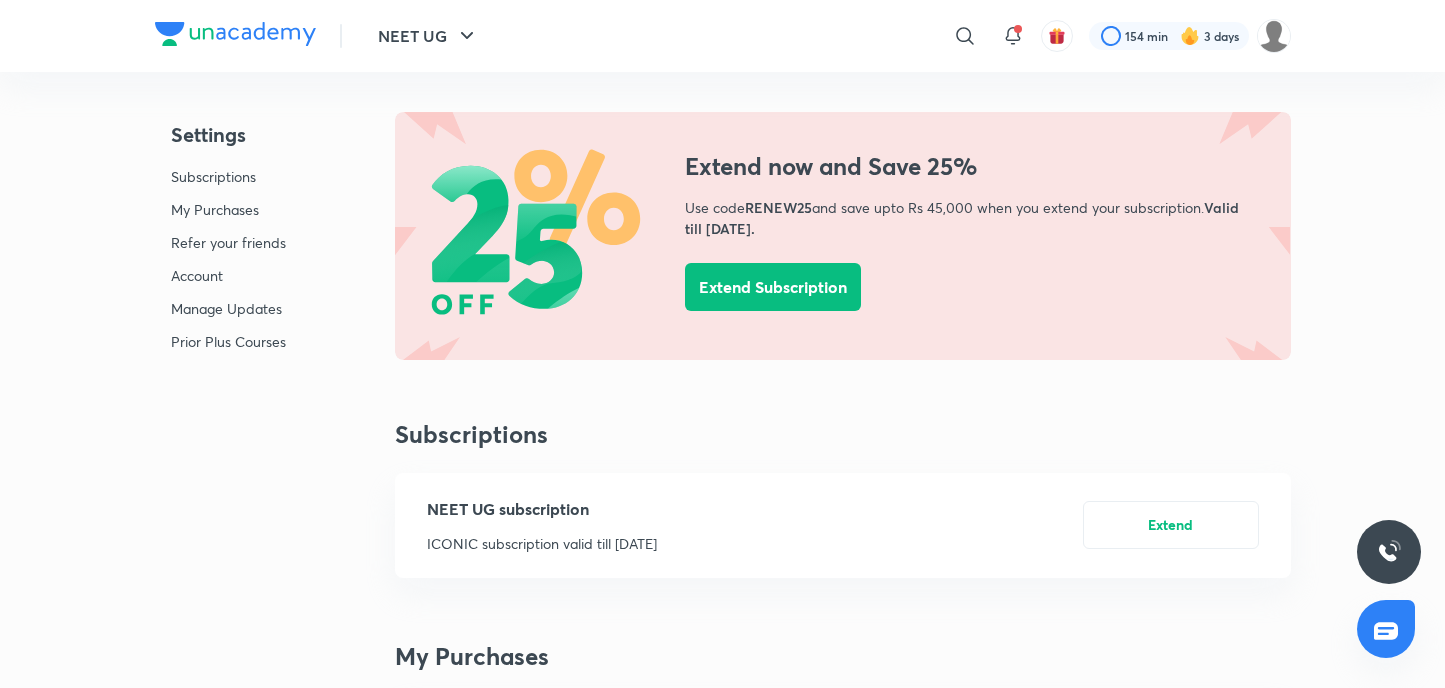 scroll, scrollTop: 0, scrollLeft: 0, axis: both 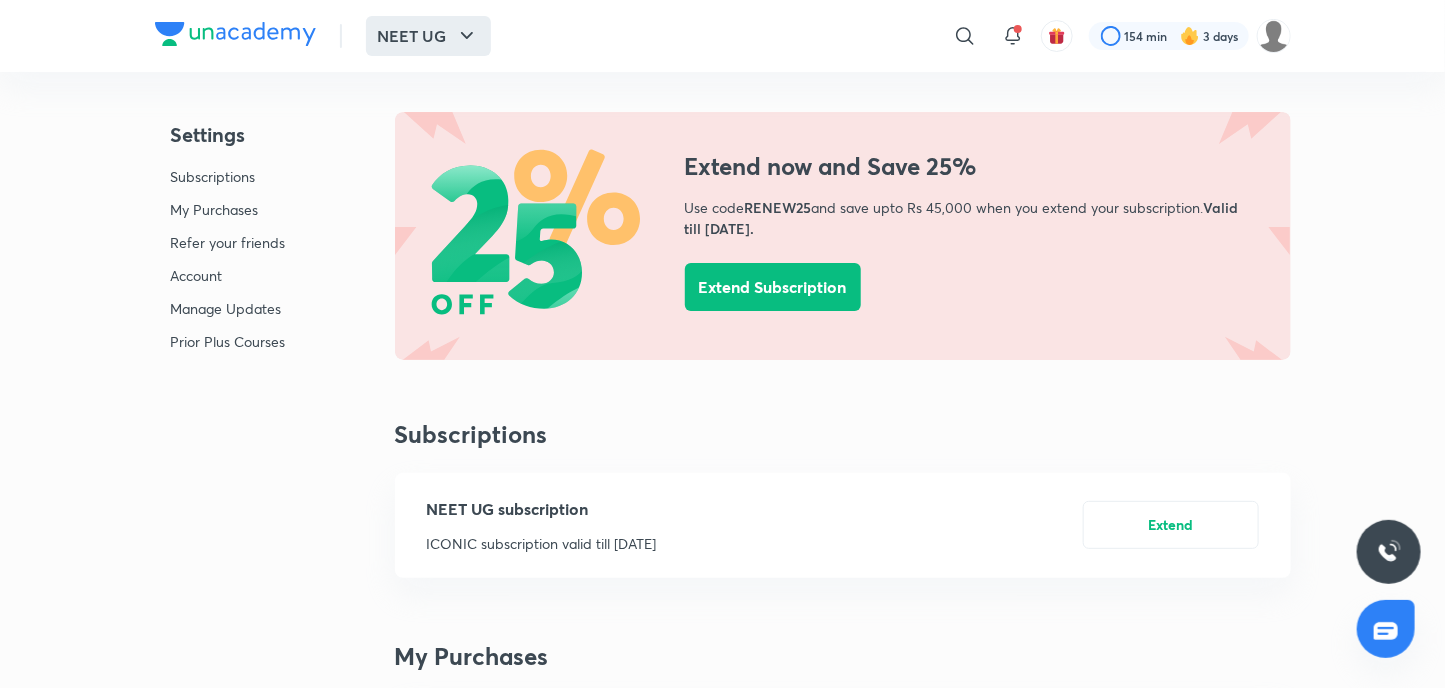 click on "NEET UG" at bounding box center [428, 36] 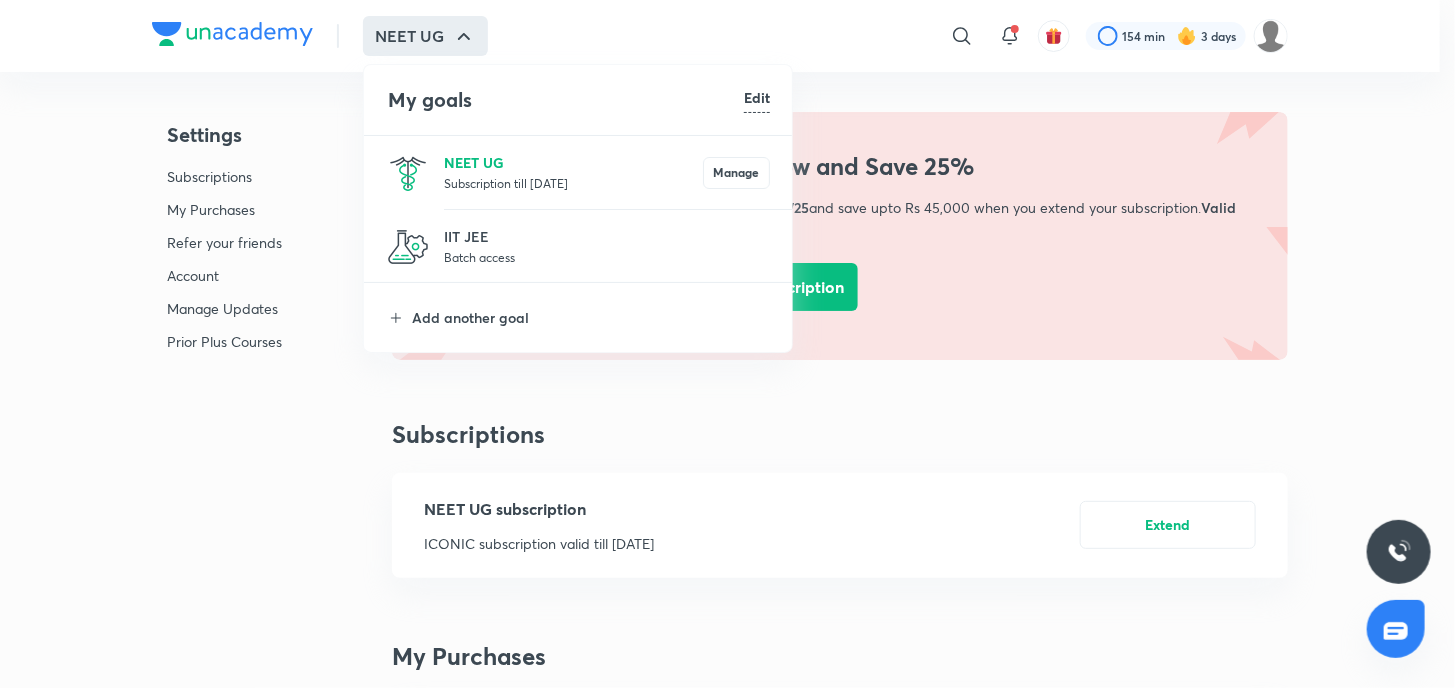 click on "NEET UG" at bounding box center [573, 162] 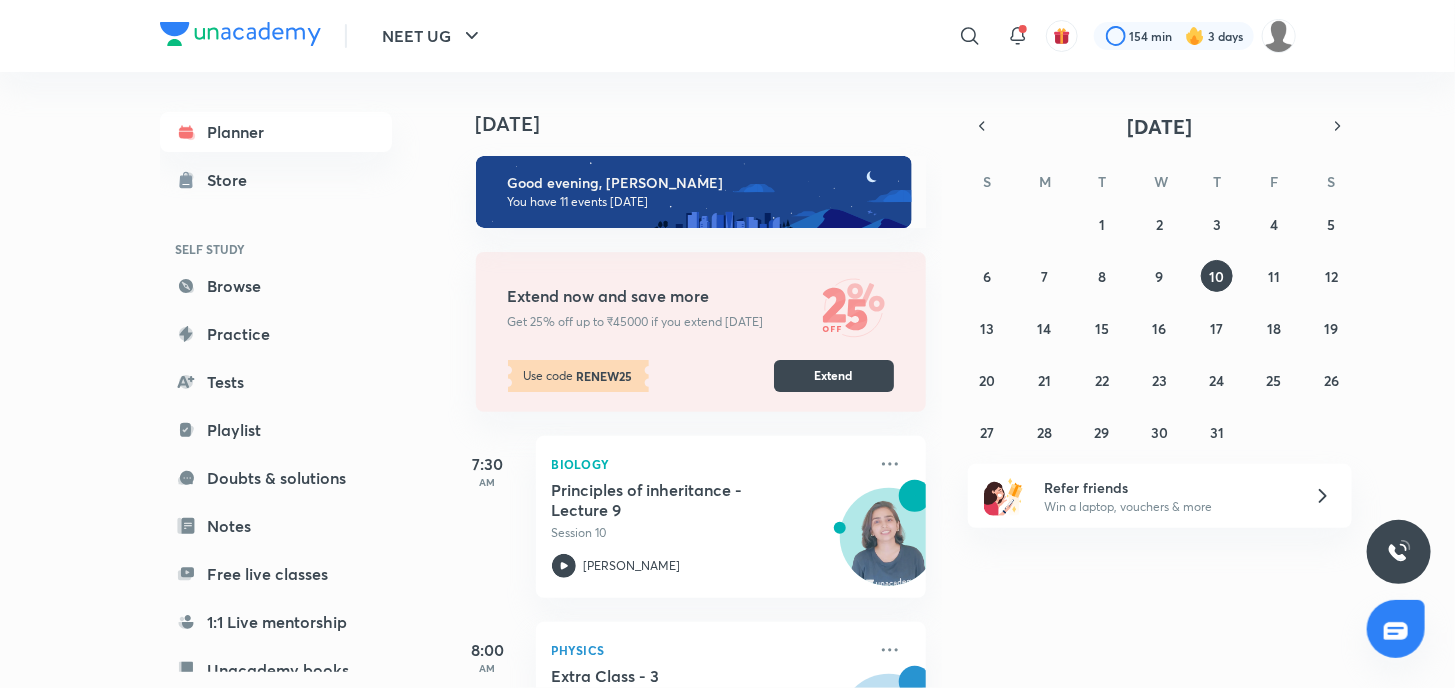 click at bounding box center (970, 36) 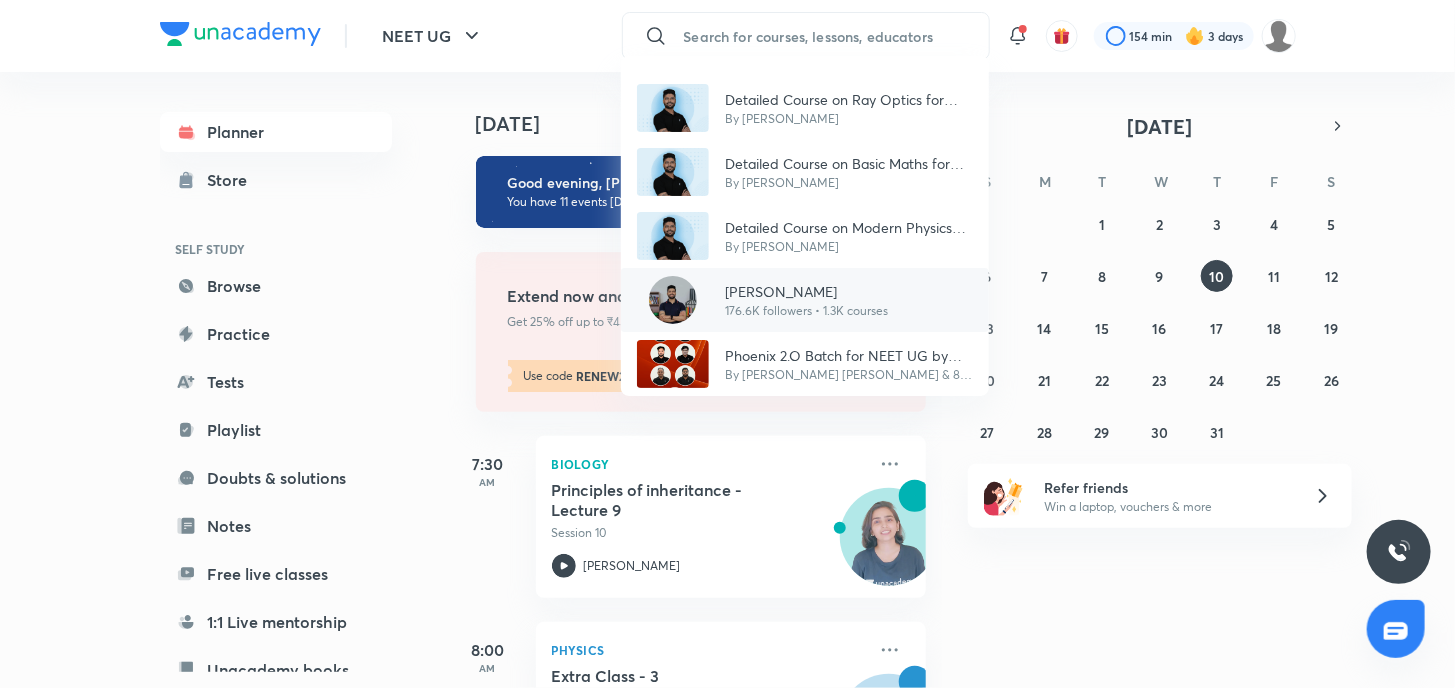 click on "[PERSON_NAME]" at bounding box center (806, 291) 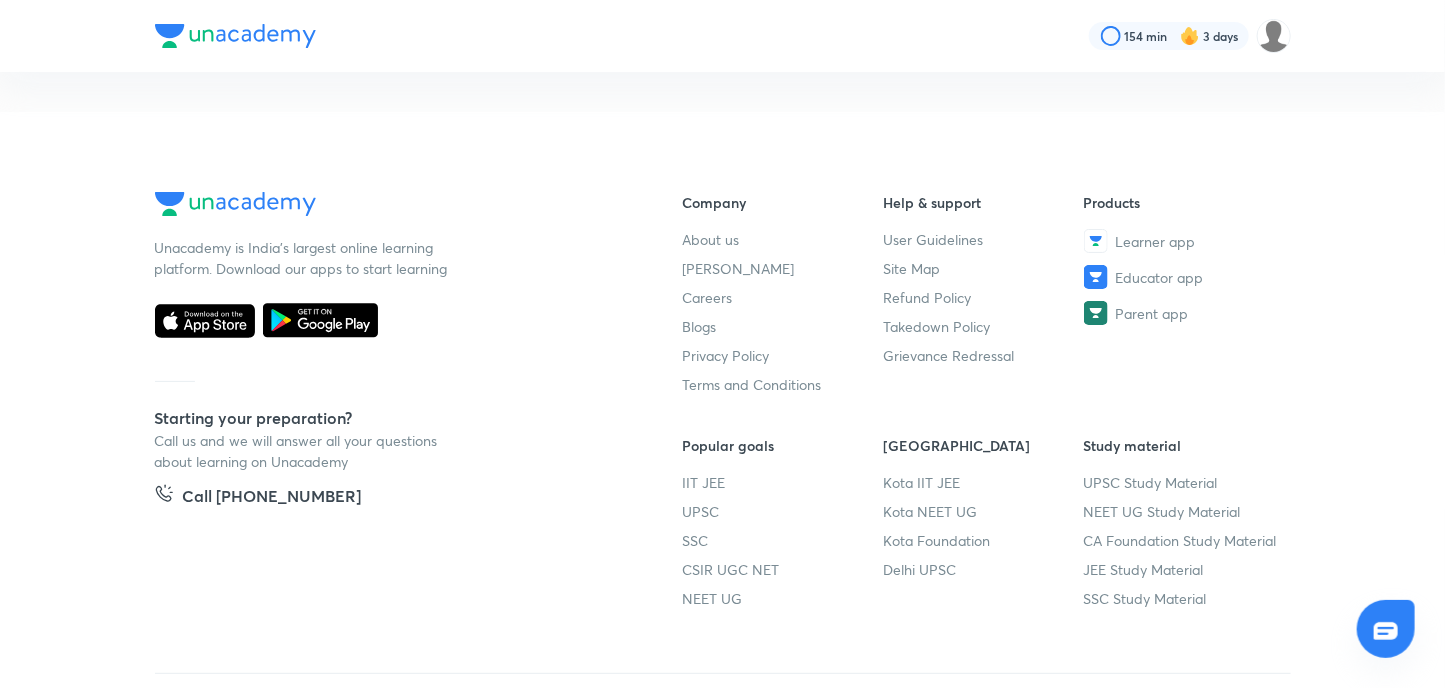 scroll, scrollTop: 87, scrollLeft: 0, axis: vertical 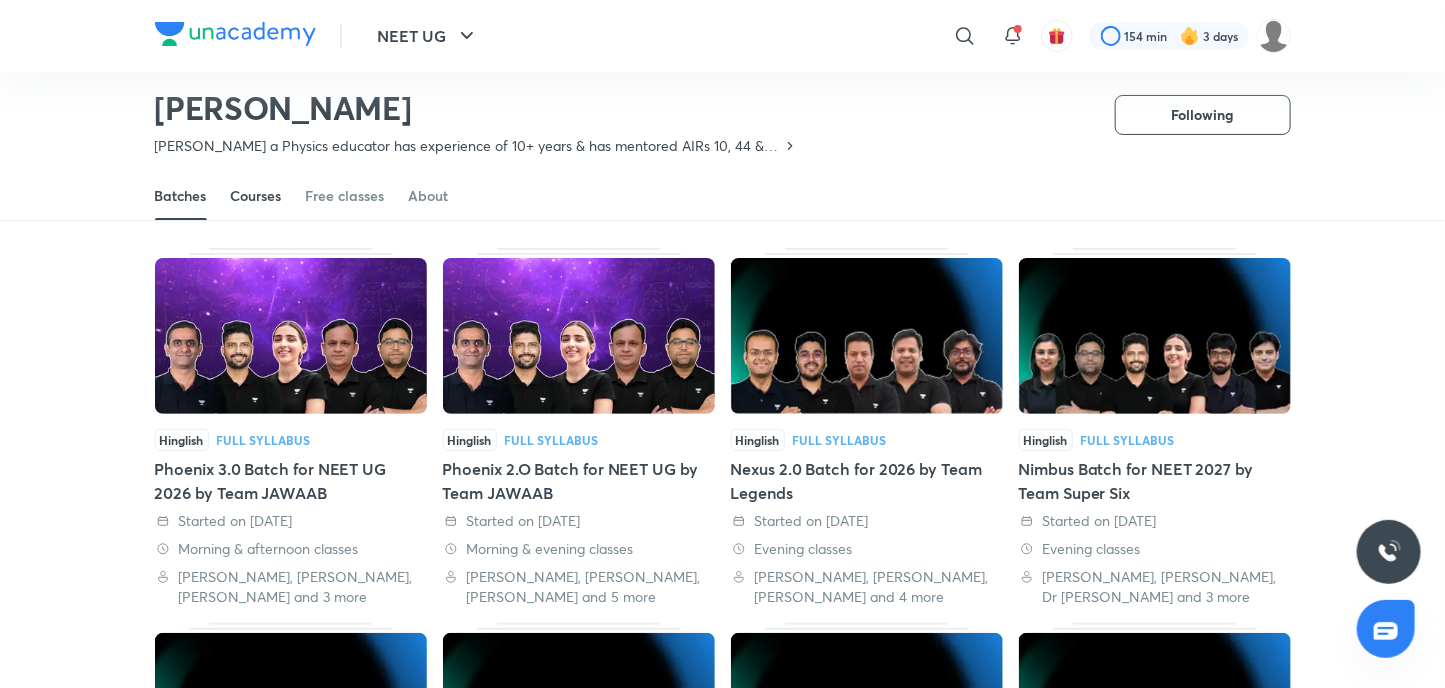 click on "Courses" at bounding box center [256, 196] 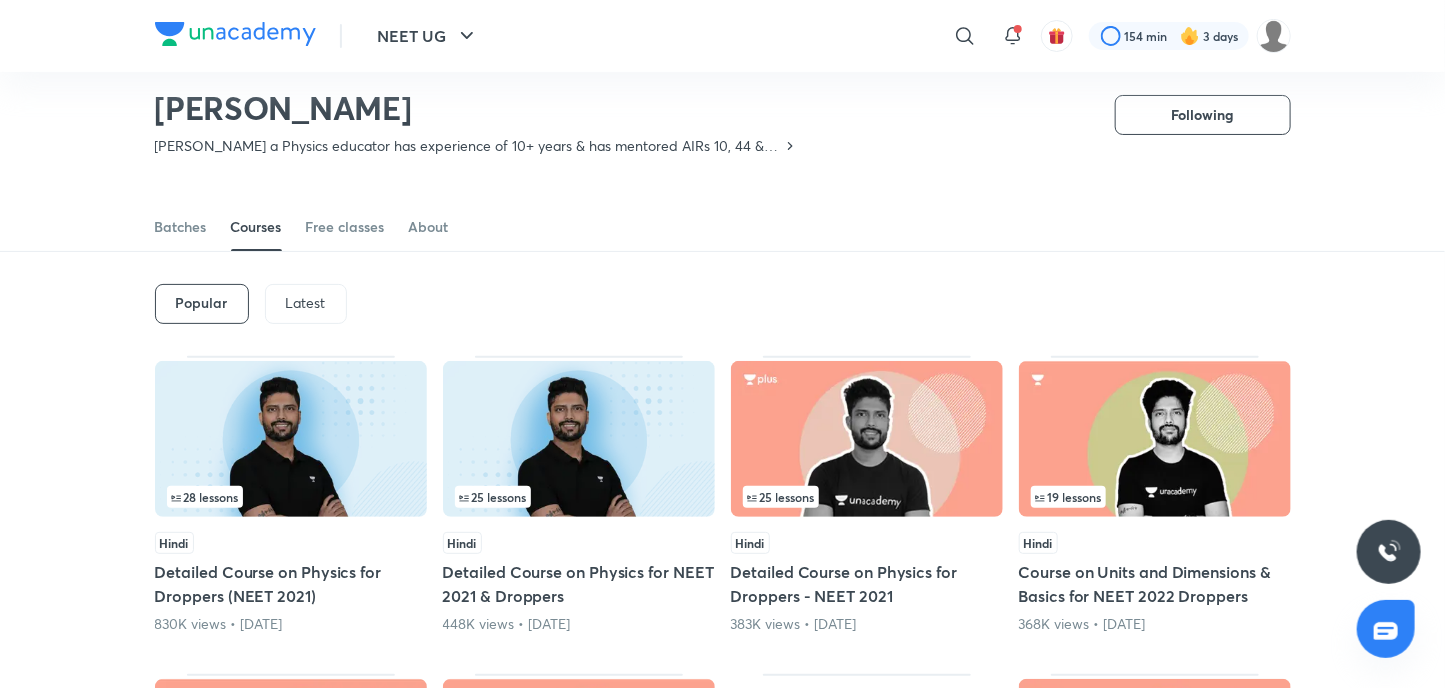 scroll, scrollTop: 87, scrollLeft: 0, axis: vertical 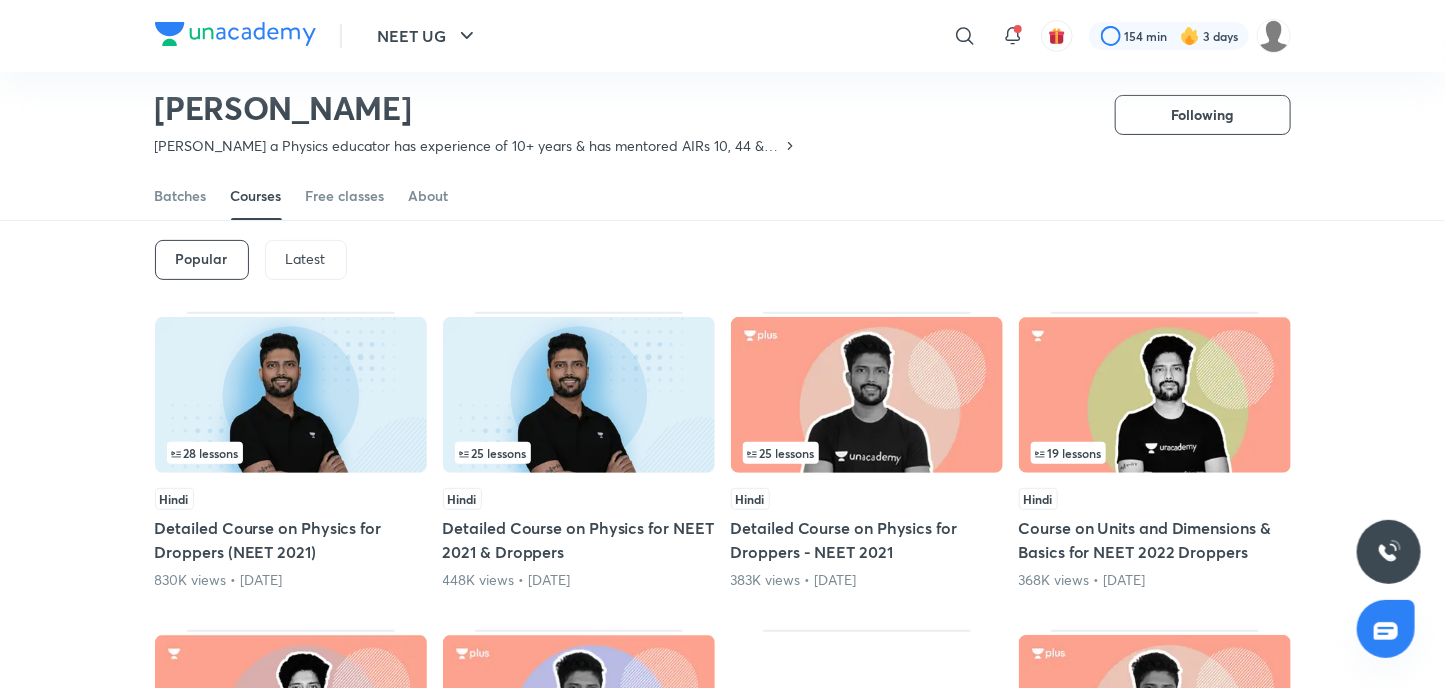 click on "Latest" at bounding box center [306, 259] 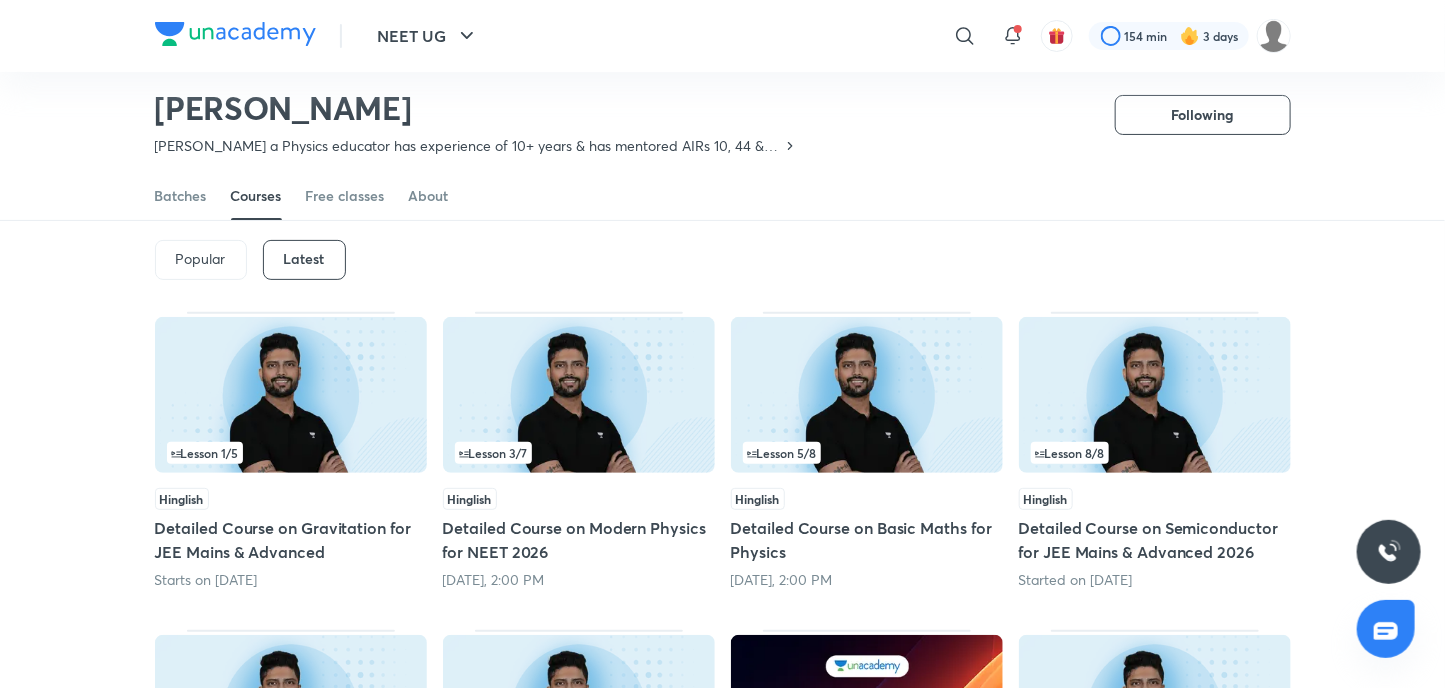 click at bounding box center (579, 395) 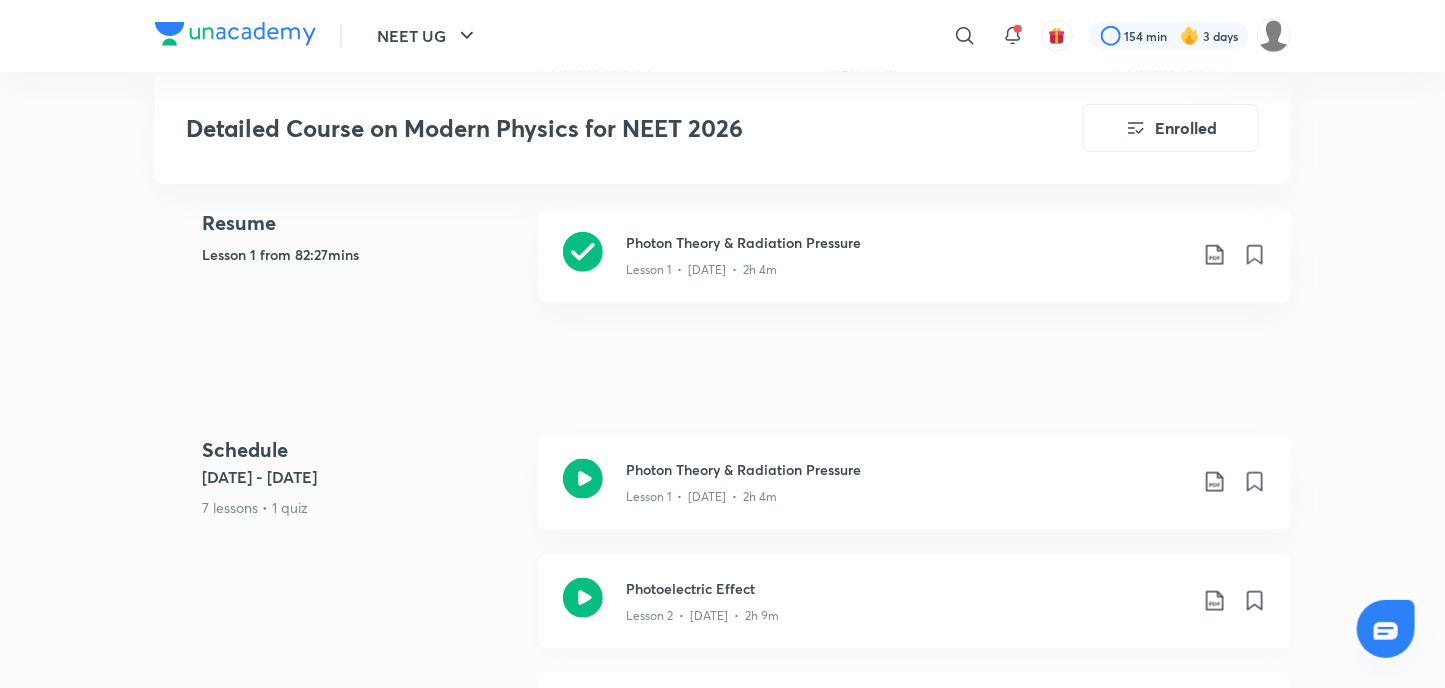 scroll, scrollTop: 1000, scrollLeft: 0, axis: vertical 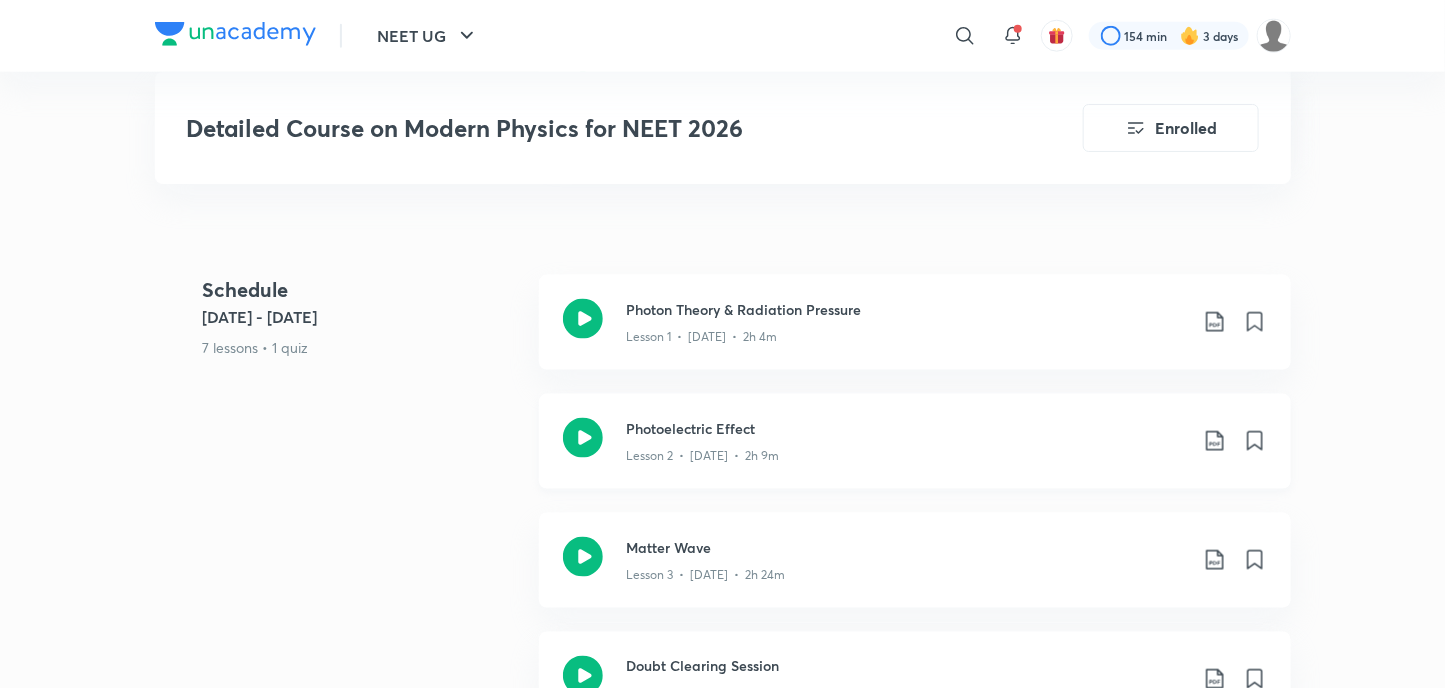 click 